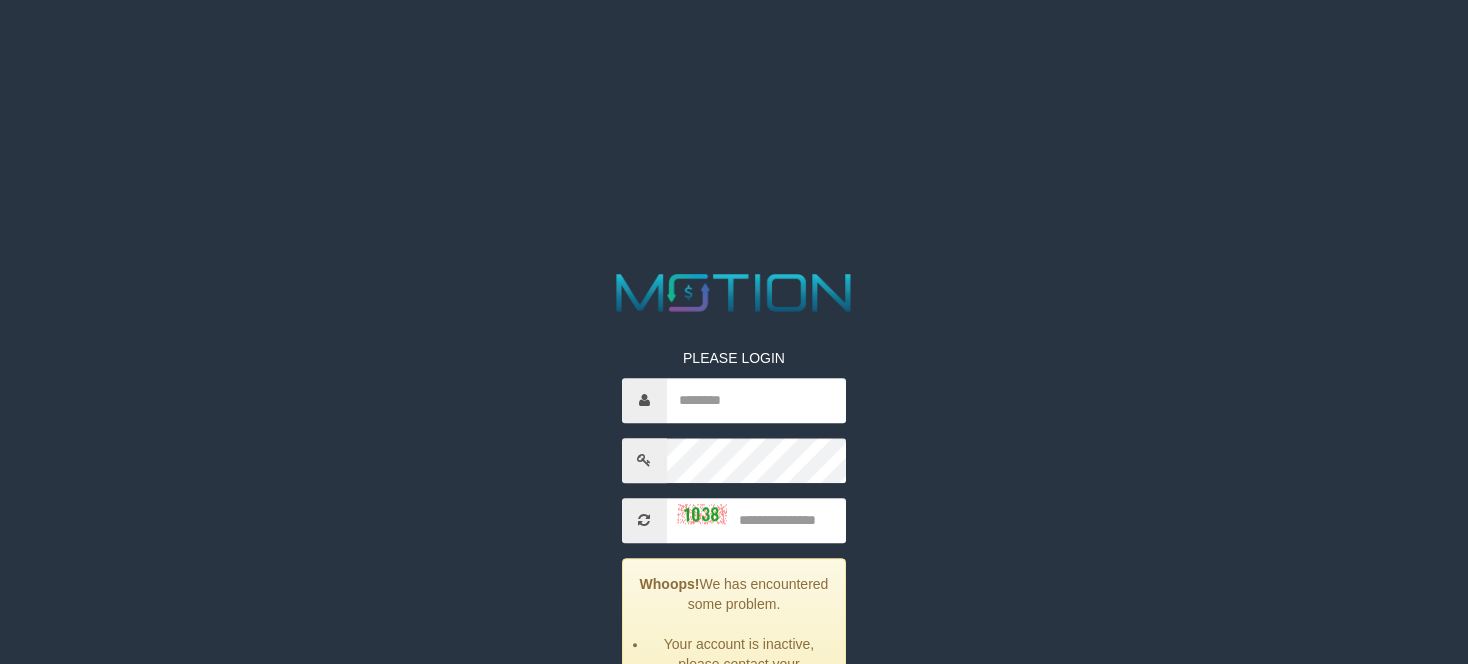 scroll, scrollTop: 0, scrollLeft: 0, axis: both 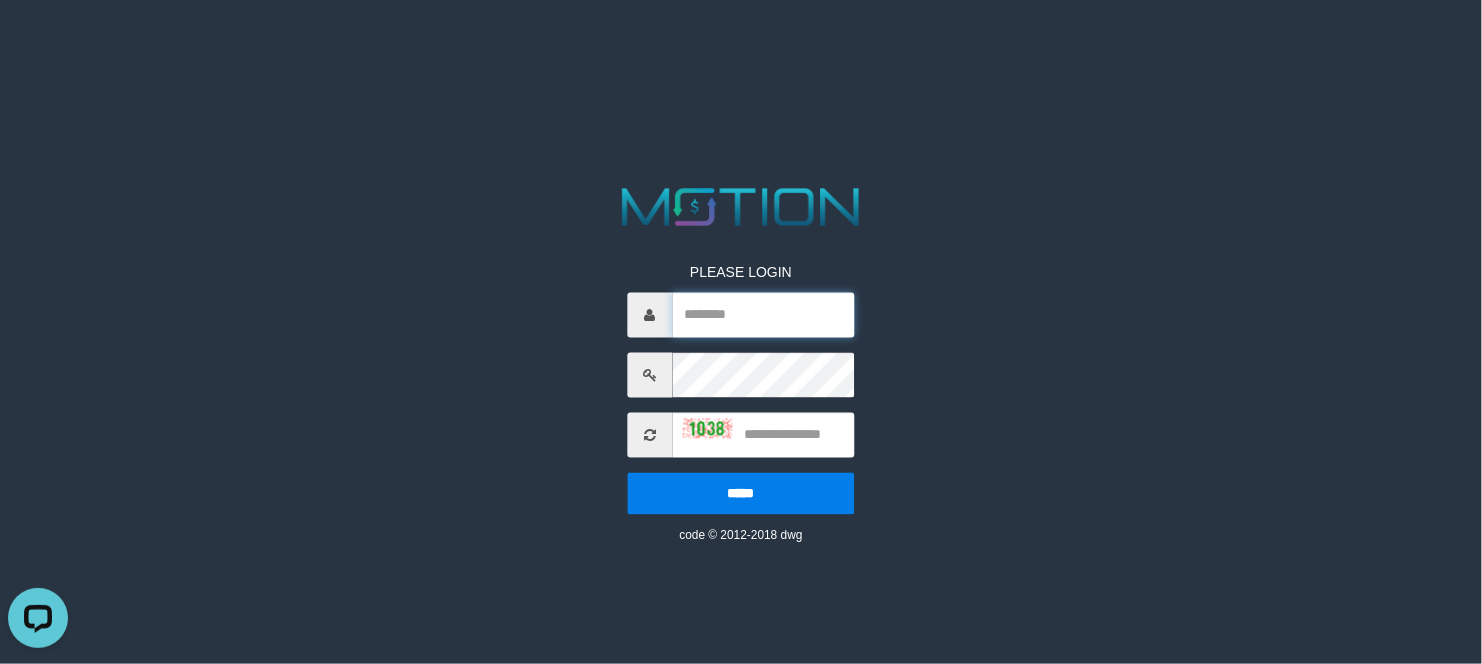 click at bounding box center (763, 315) 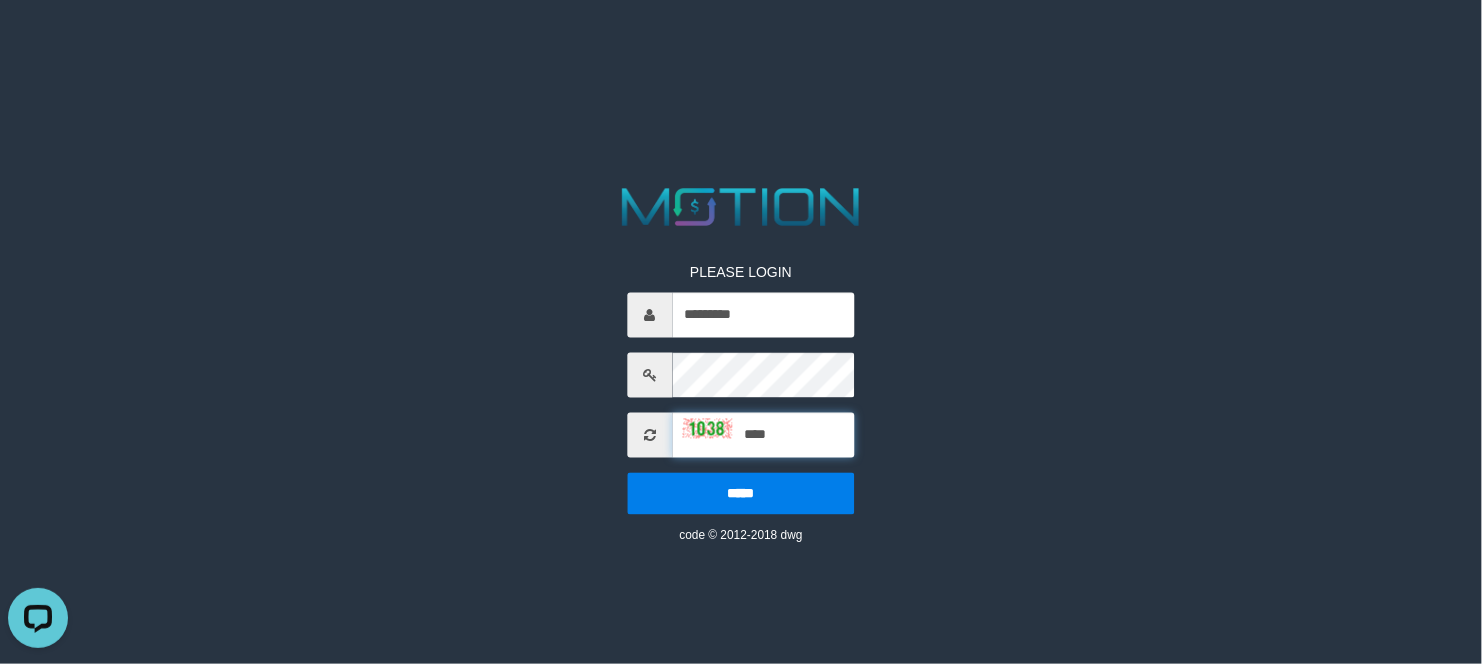 type on "****" 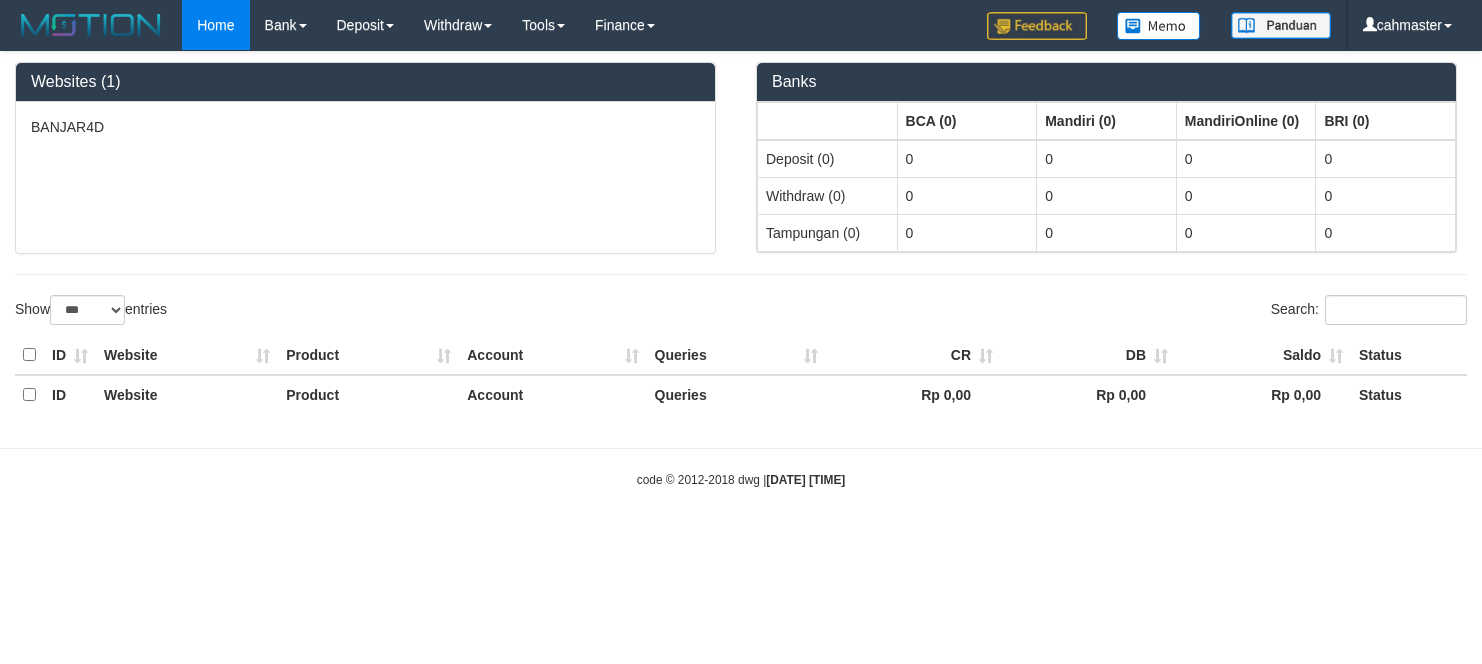 select on "***" 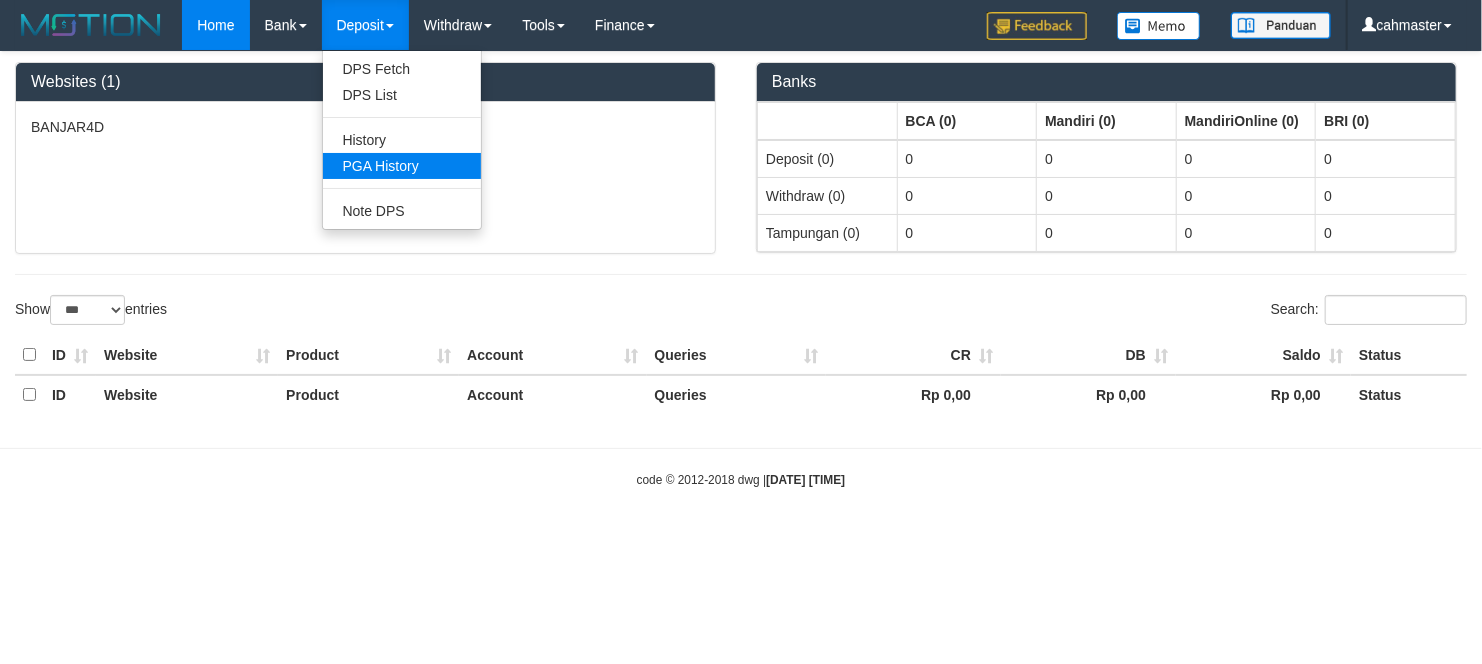 click on "Toggle navigation
Home
Bank
Account List
Load
By Website
Group
[ITOTO]													[COMPANY]
Mutasi Bank
Search
Sync
Note Mutasi
Deposit
DPS Fetch
DPS List
History
PGA History
Note DPS" at bounding box center [741, 269] 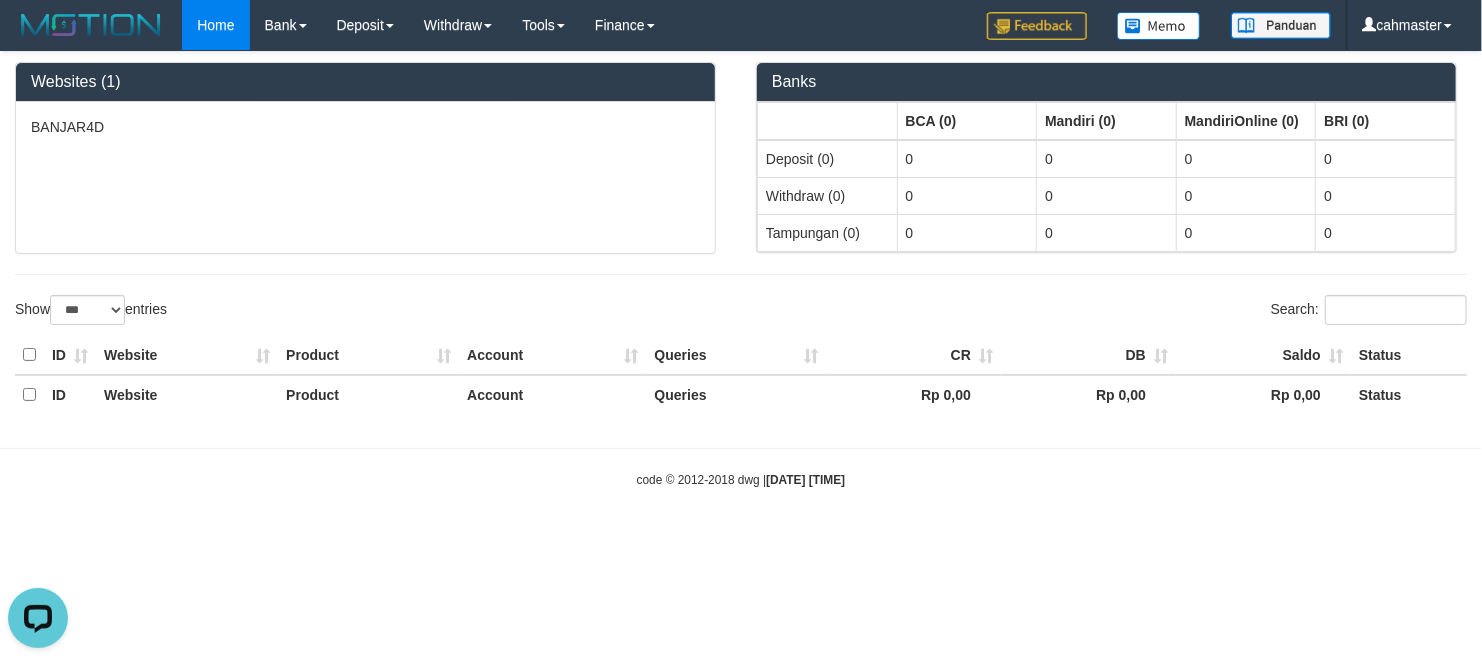 scroll, scrollTop: 0, scrollLeft: 0, axis: both 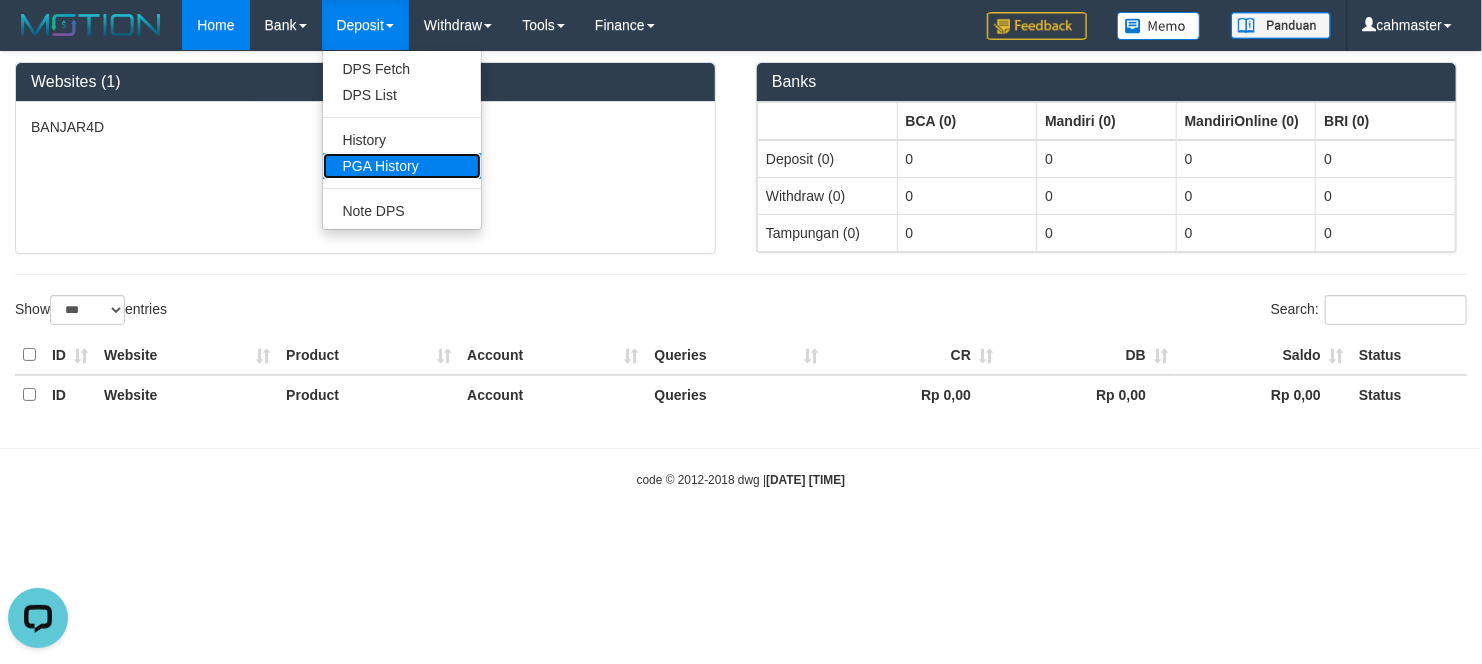 click on "PGA History" at bounding box center [402, 166] 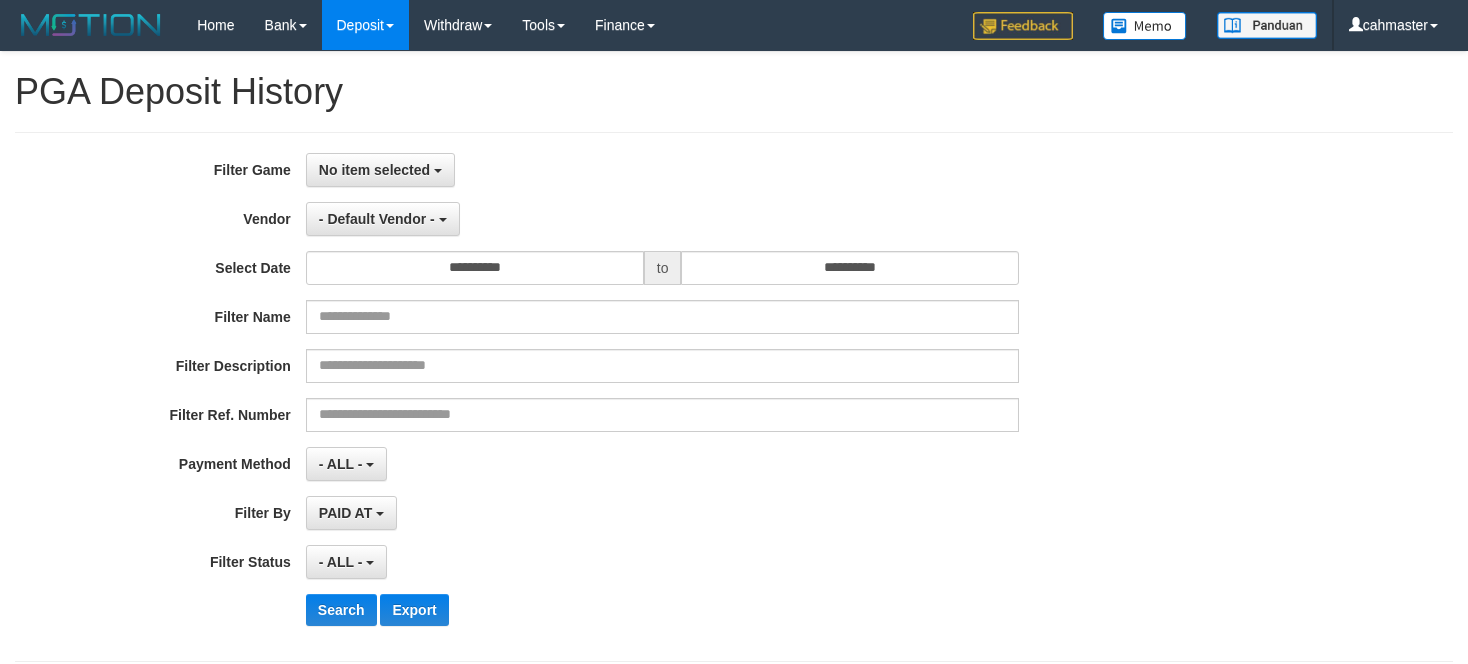 select 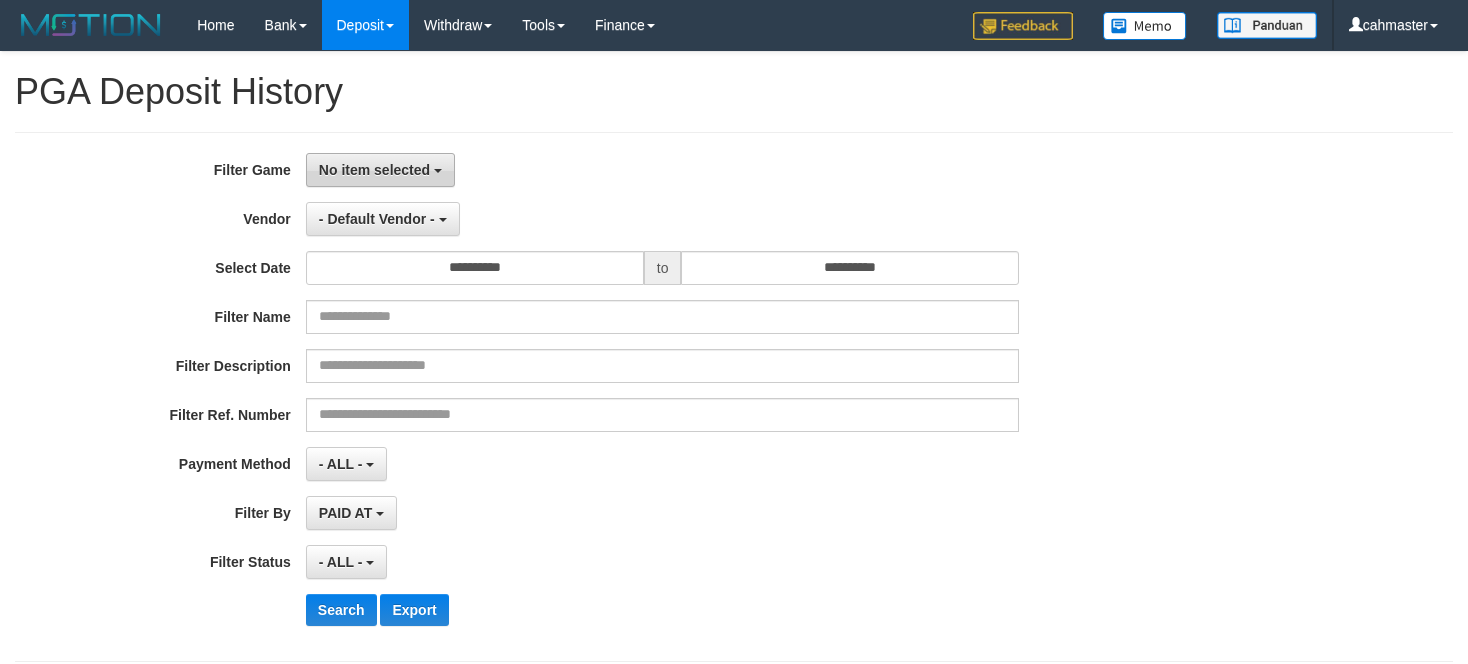 click on "No item selected" at bounding box center (374, 170) 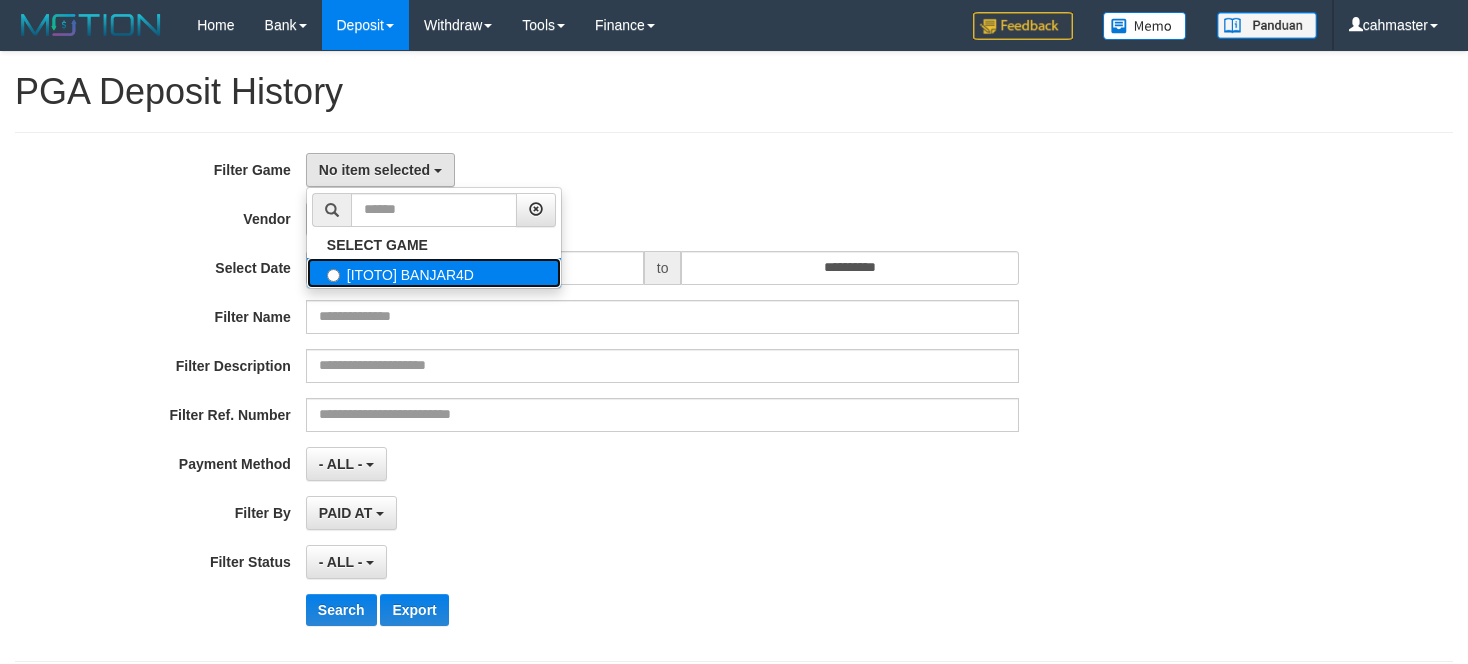 click on "[ITOTO] BANJAR4D" at bounding box center [434, 273] 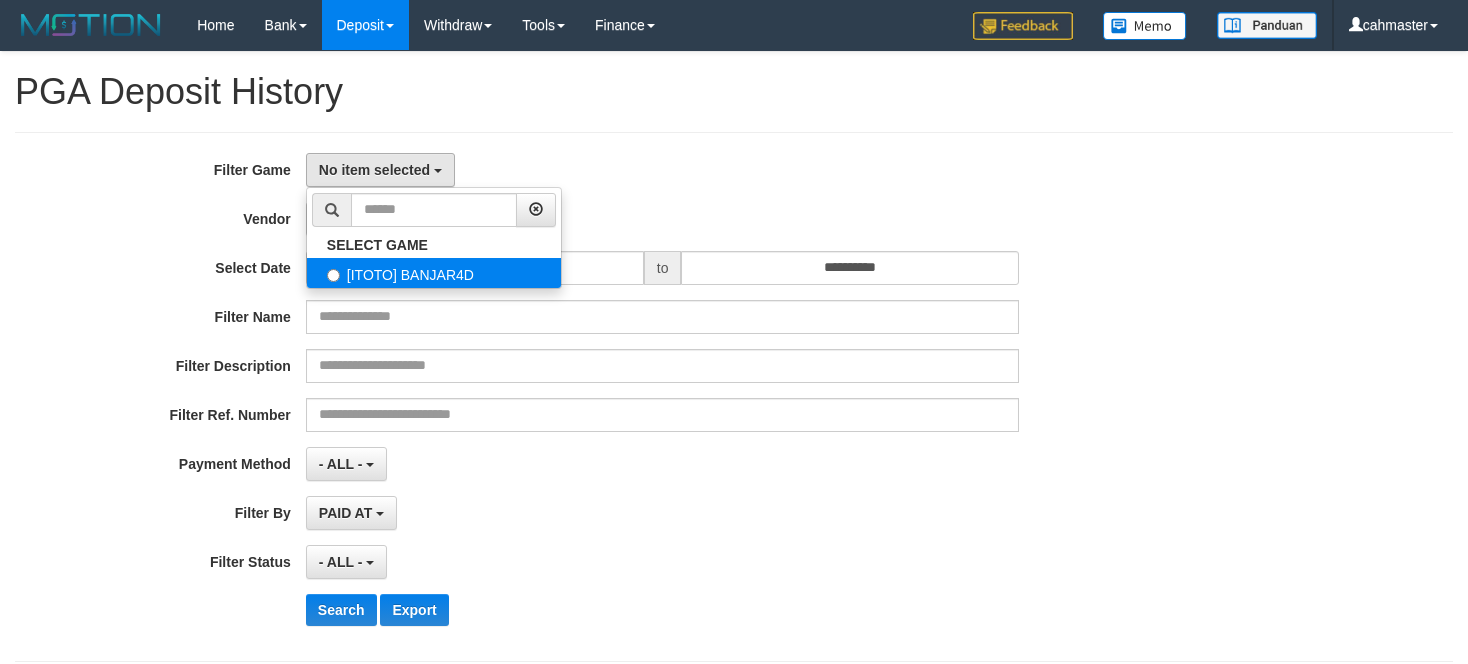 select on "****" 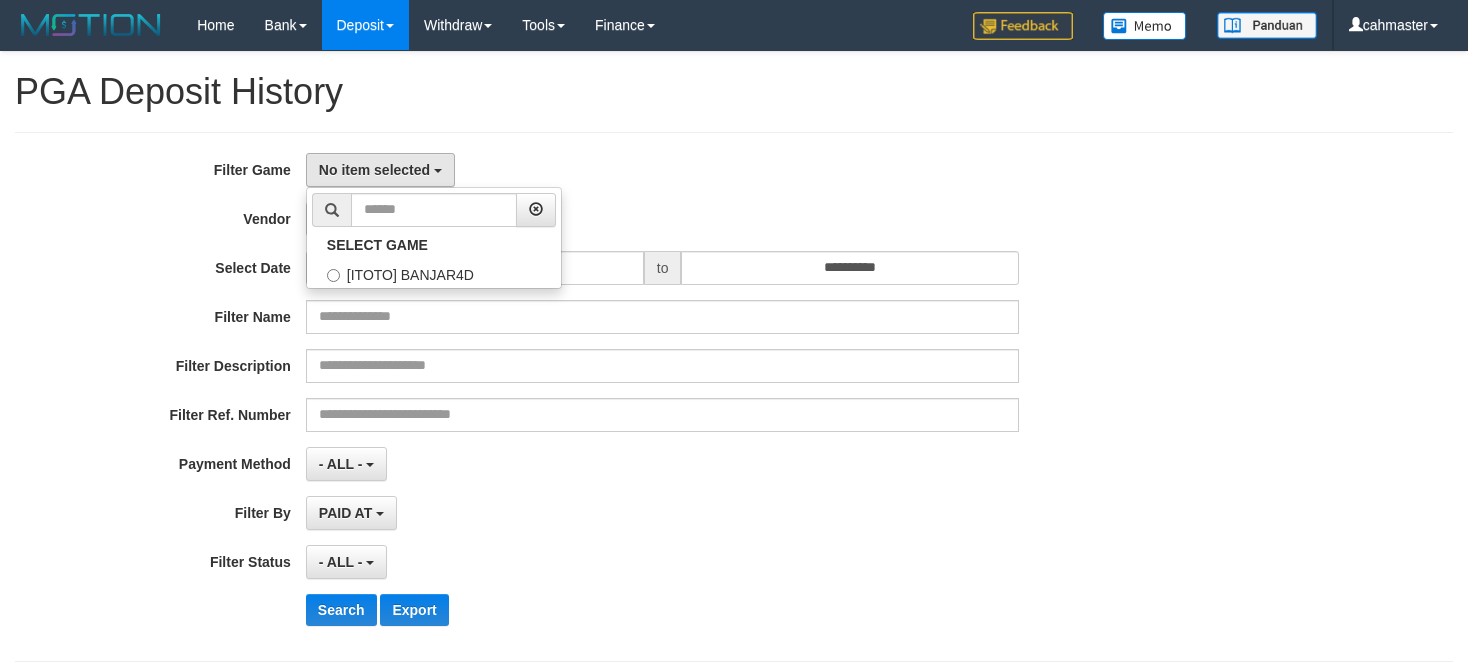 scroll, scrollTop: 17, scrollLeft: 0, axis: vertical 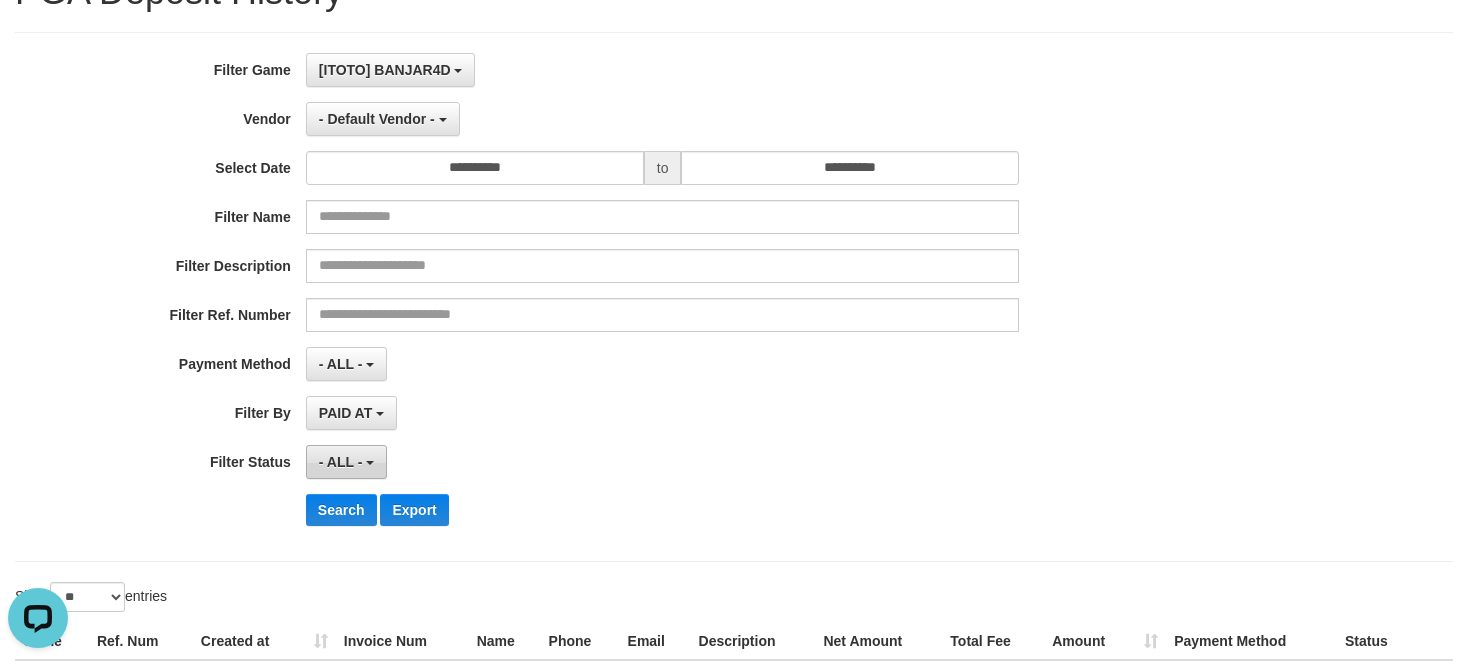 drag, startPoint x: 345, startPoint y: 460, endPoint x: 385, endPoint y: 559, distance: 106.77547 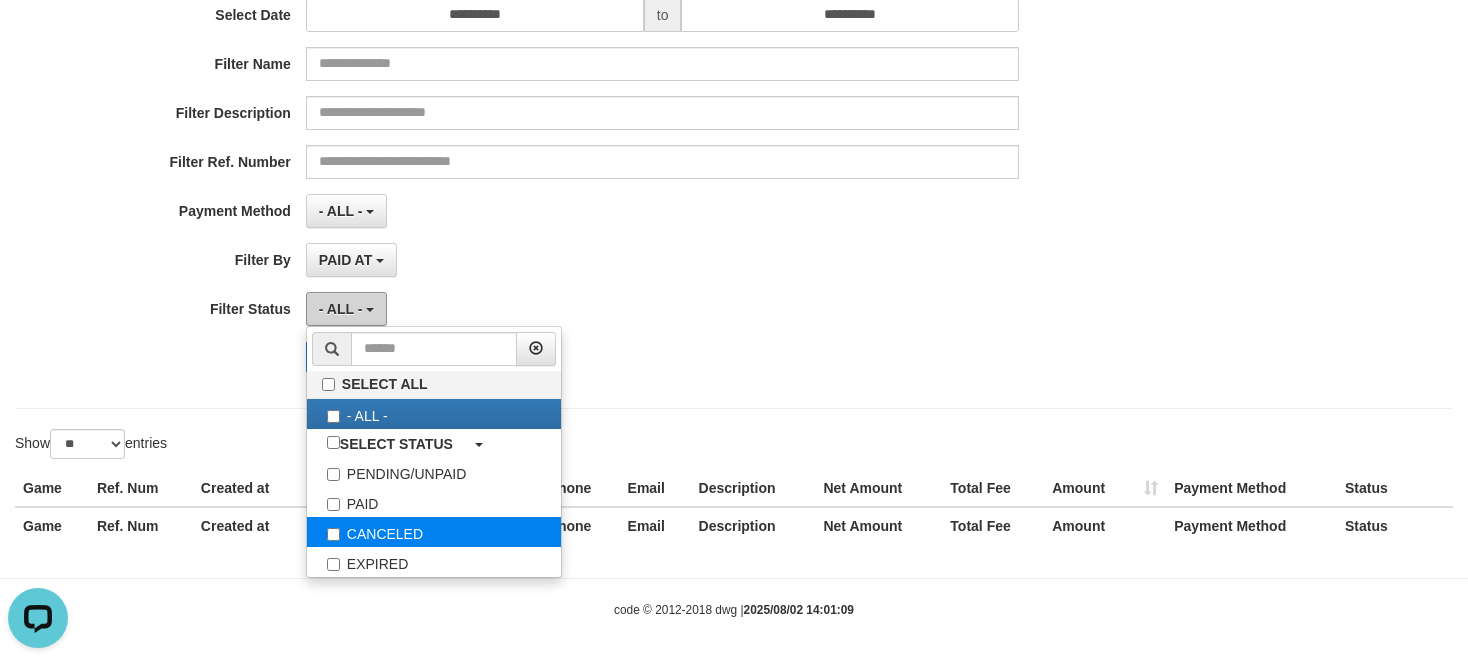 scroll, scrollTop: 254, scrollLeft: 0, axis: vertical 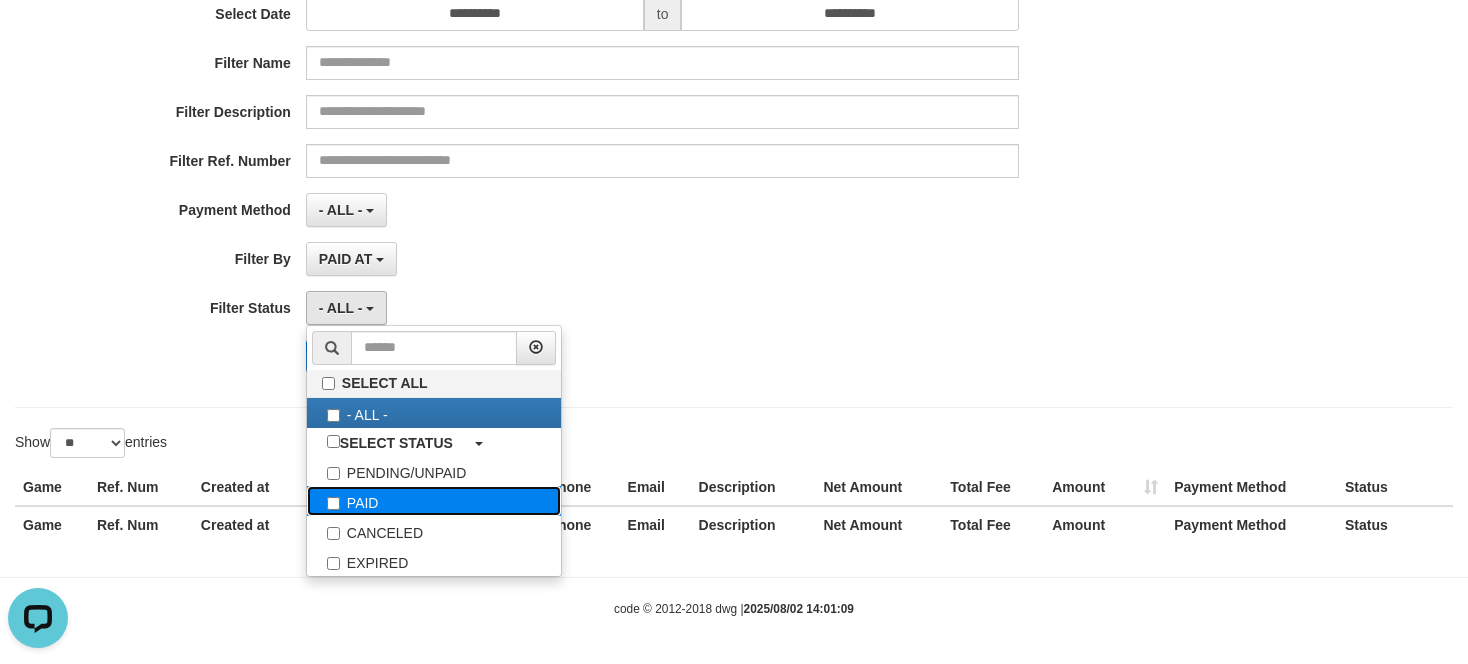 click on "PAID" at bounding box center (434, 501) 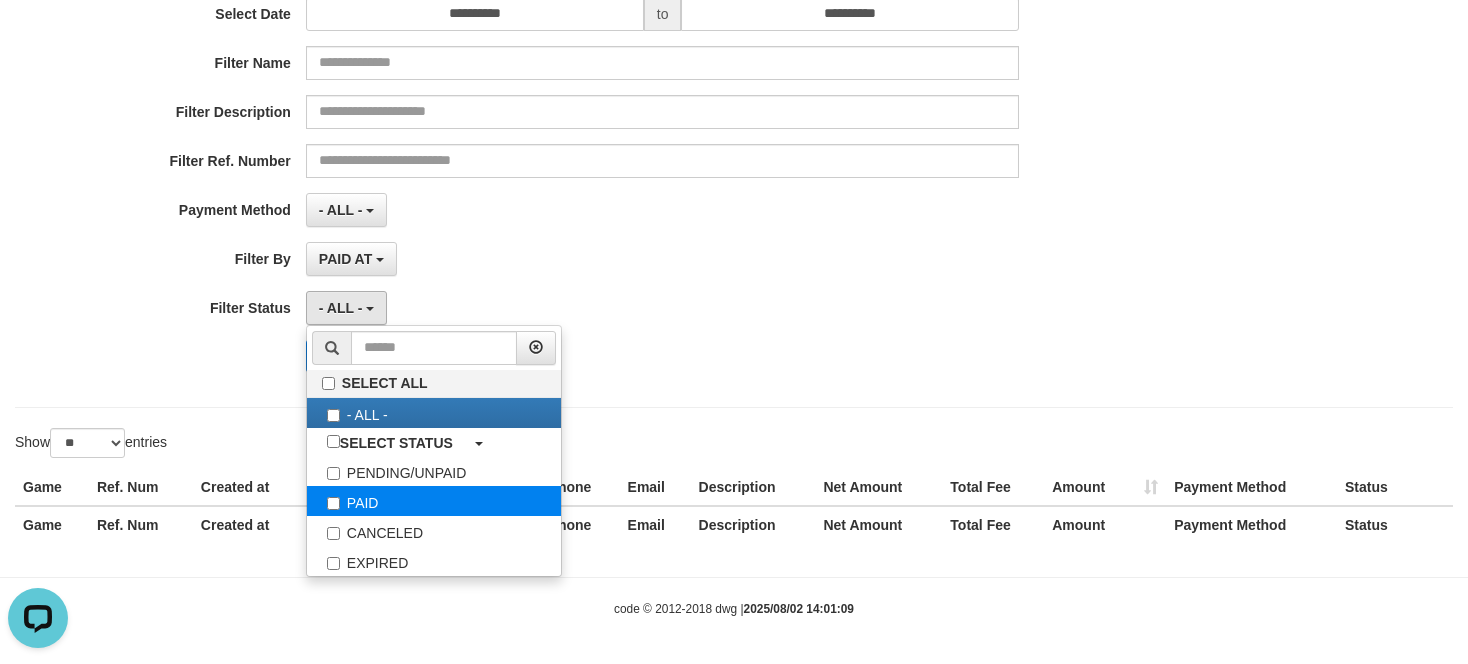 select on "*" 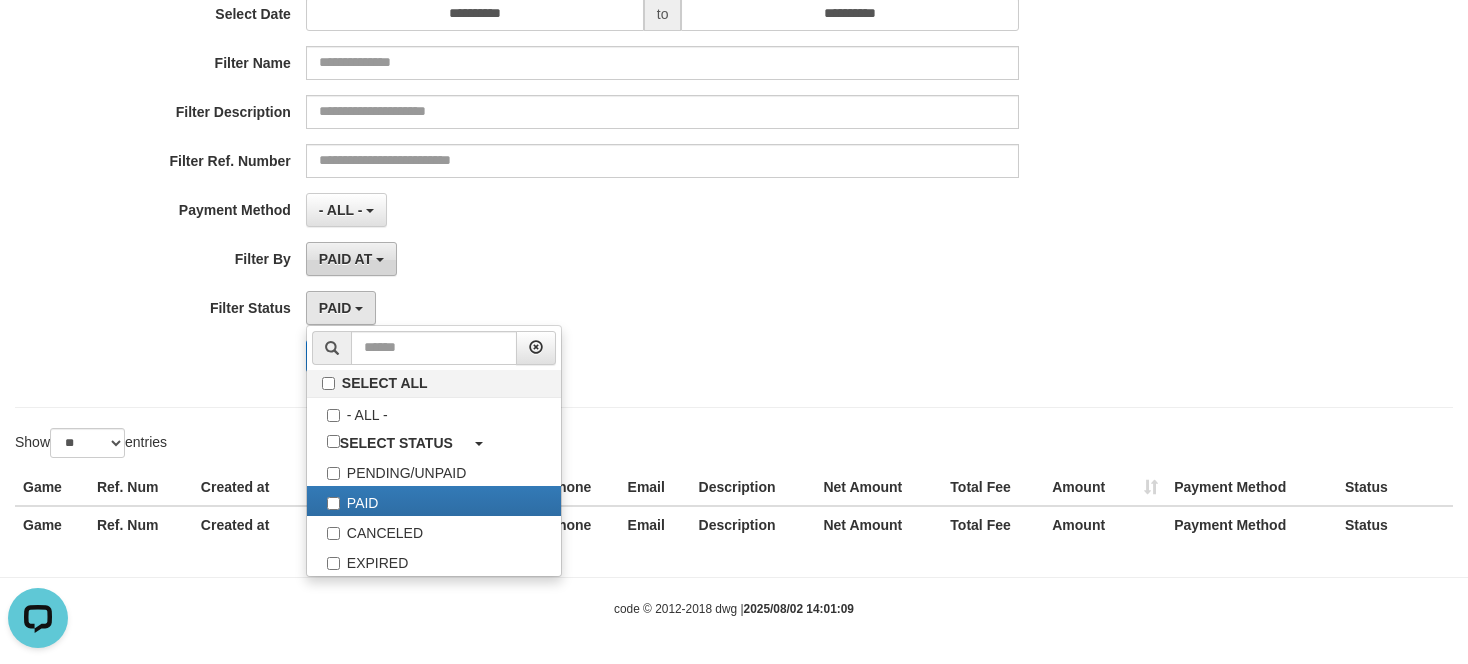 click on "PAID AT" at bounding box center (345, 259) 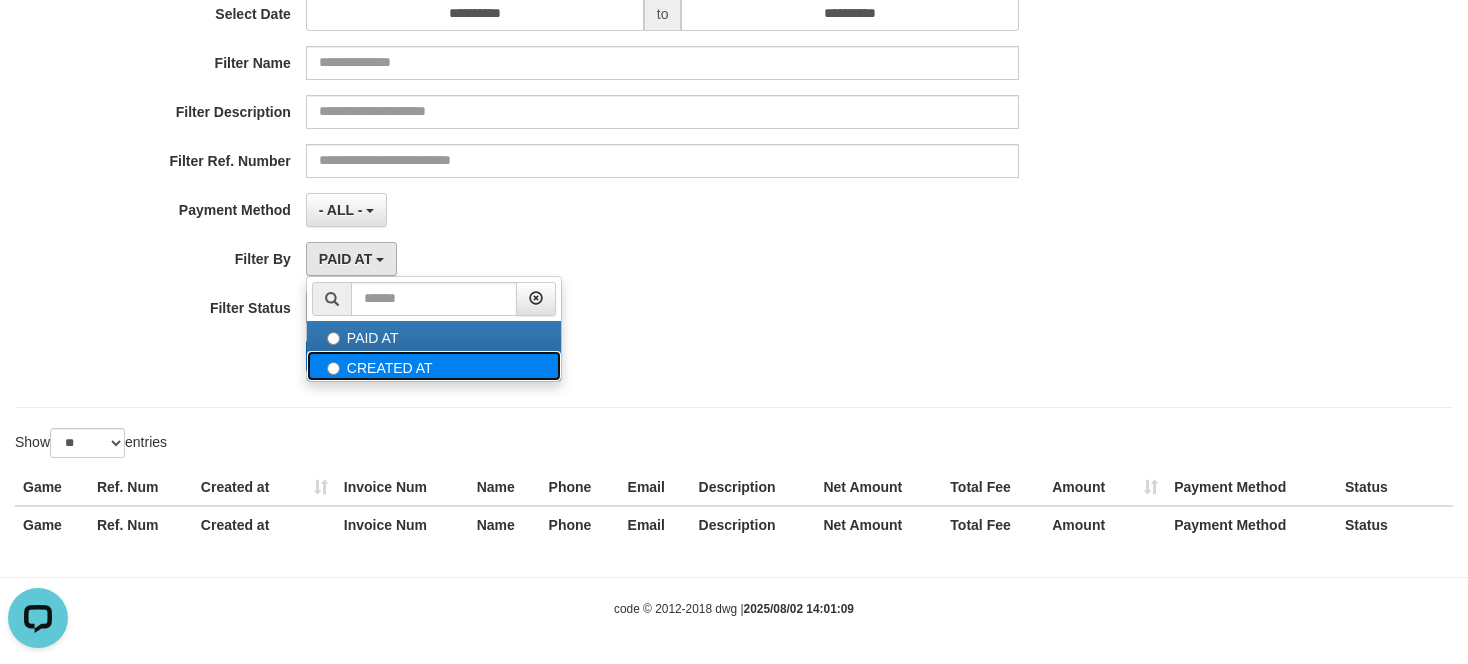click on "CREATED AT" at bounding box center [434, 366] 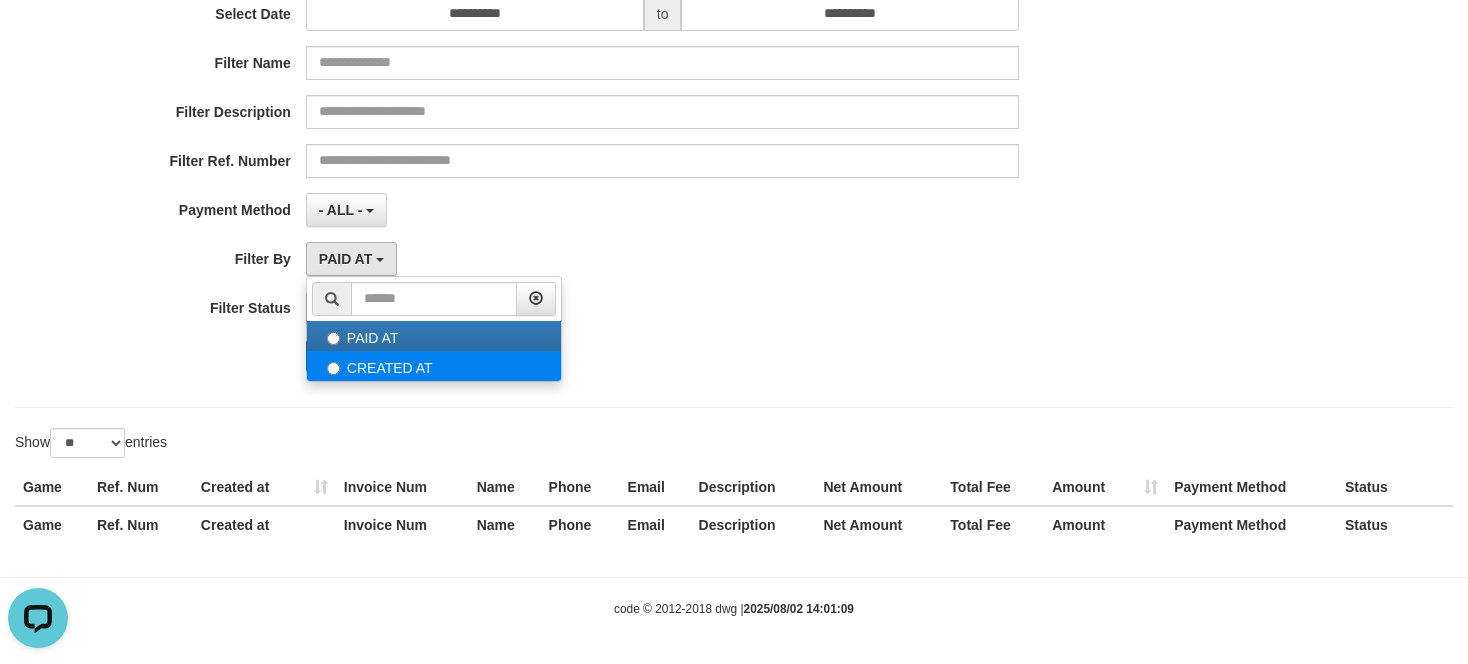select on "*" 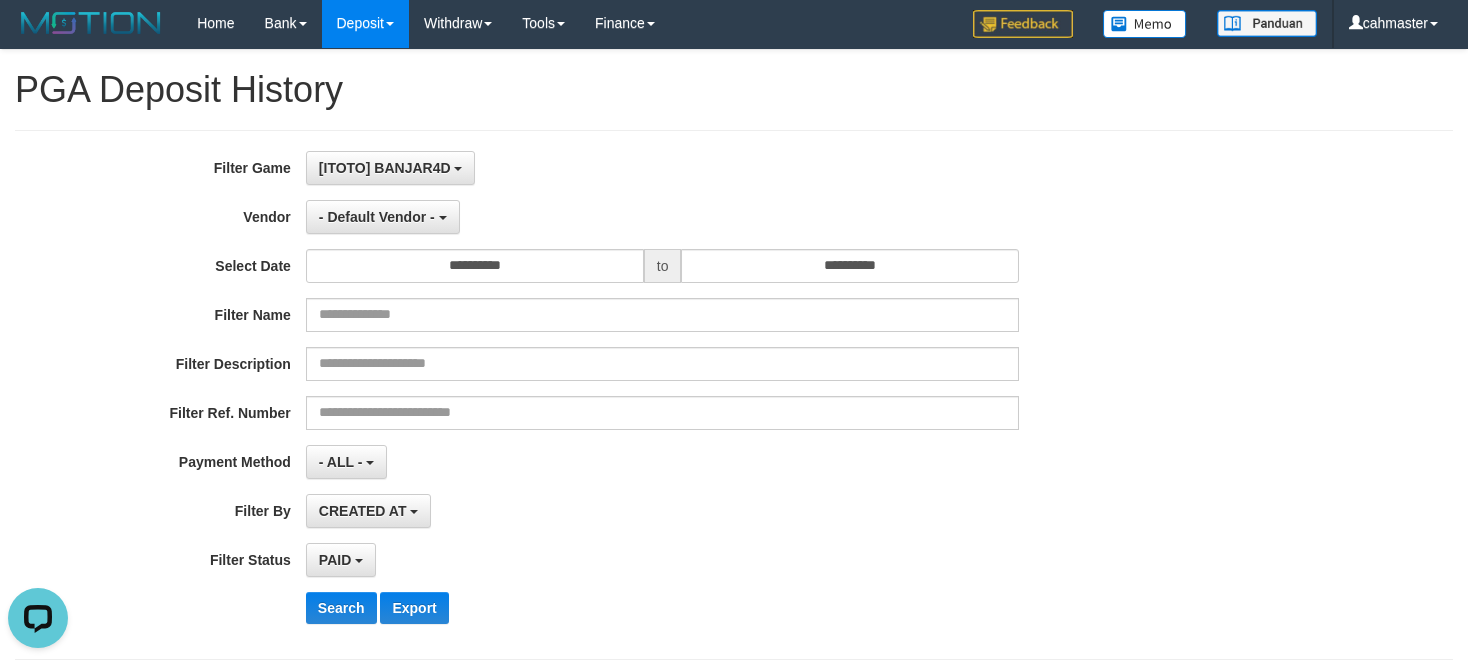 scroll, scrollTop: 0, scrollLeft: 0, axis: both 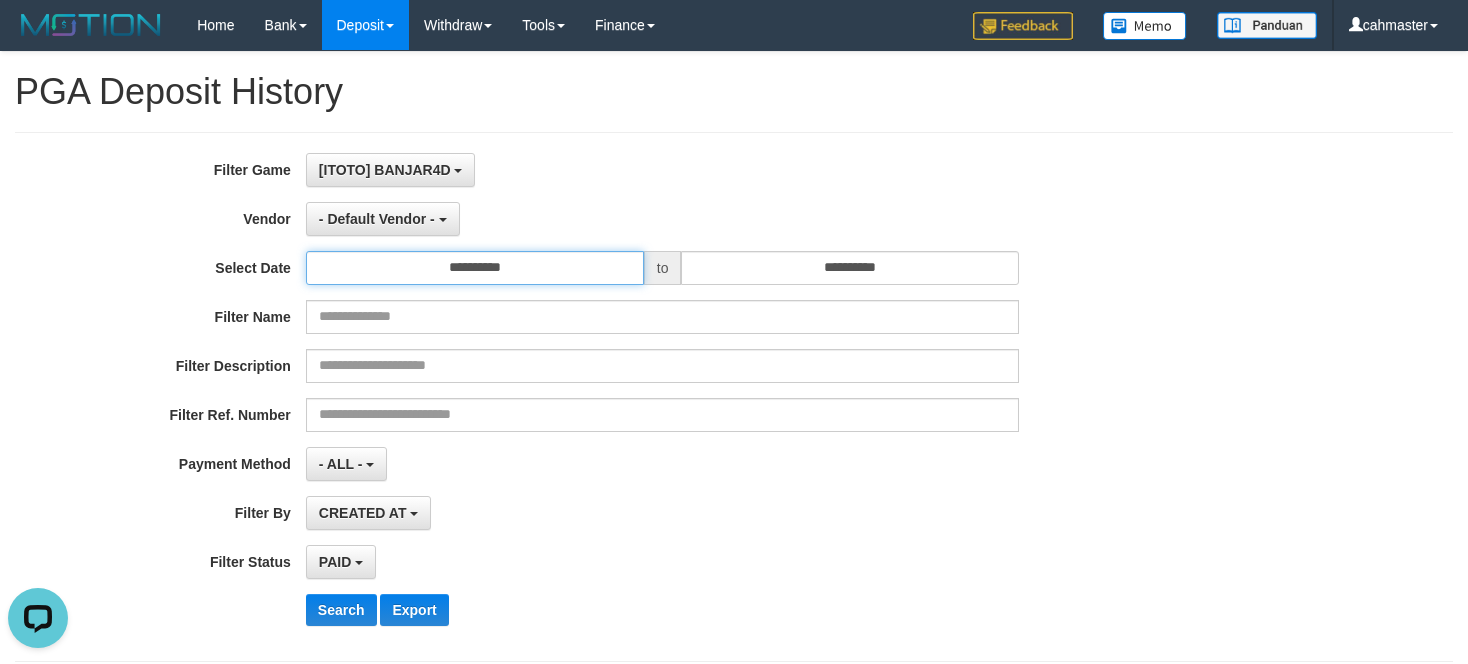 click on "**********" at bounding box center [475, 268] 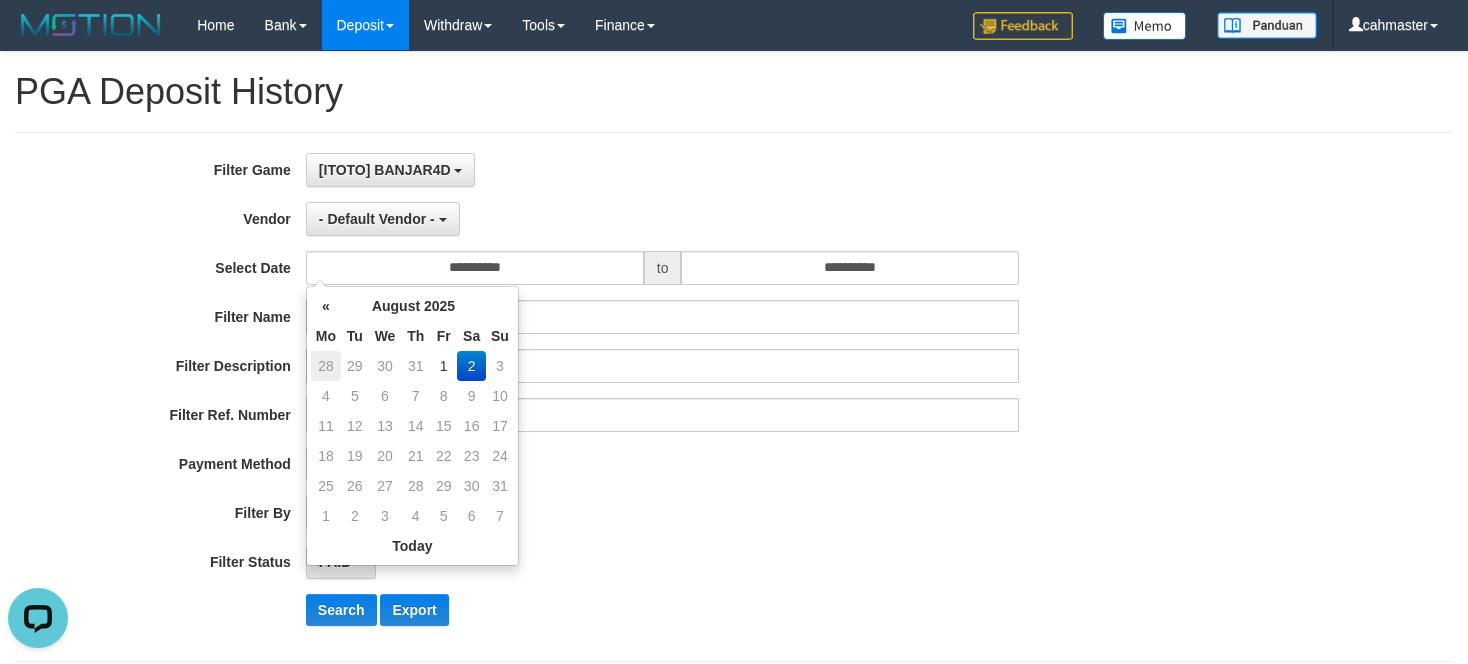 click on "28" at bounding box center [326, 366] 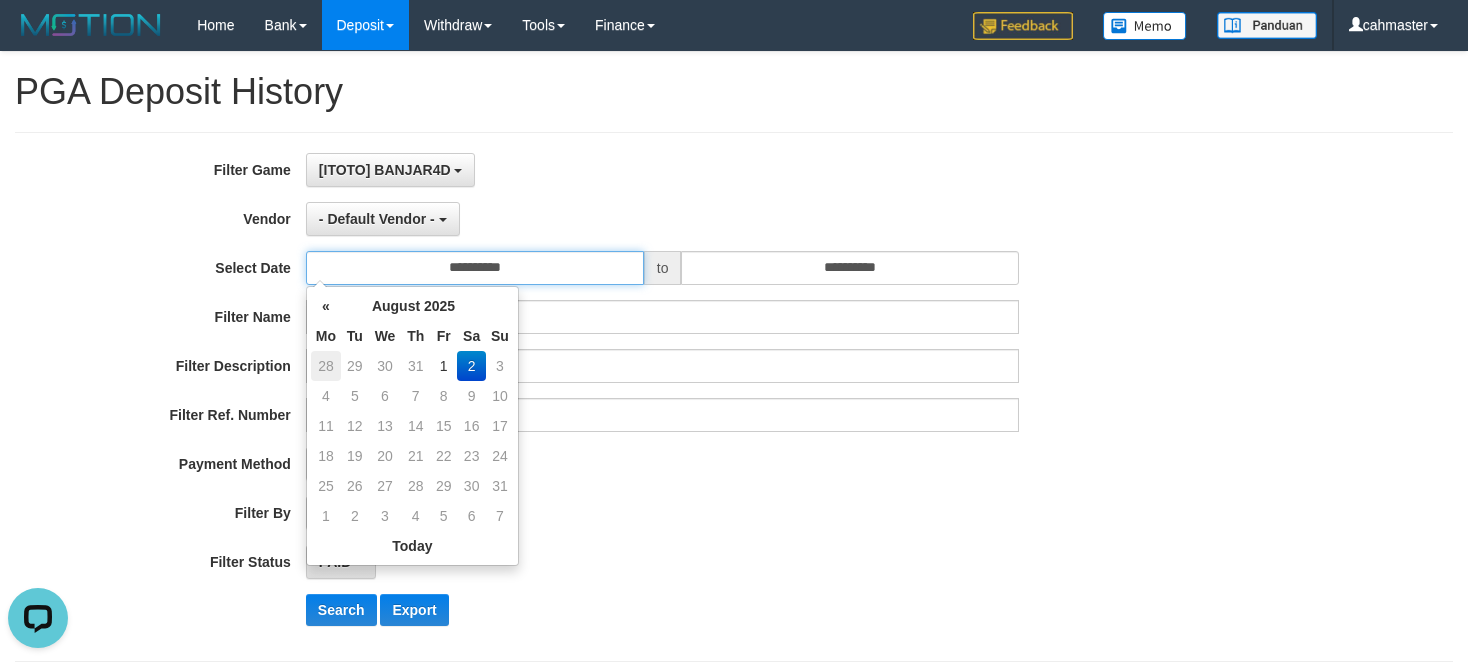type on "**********" 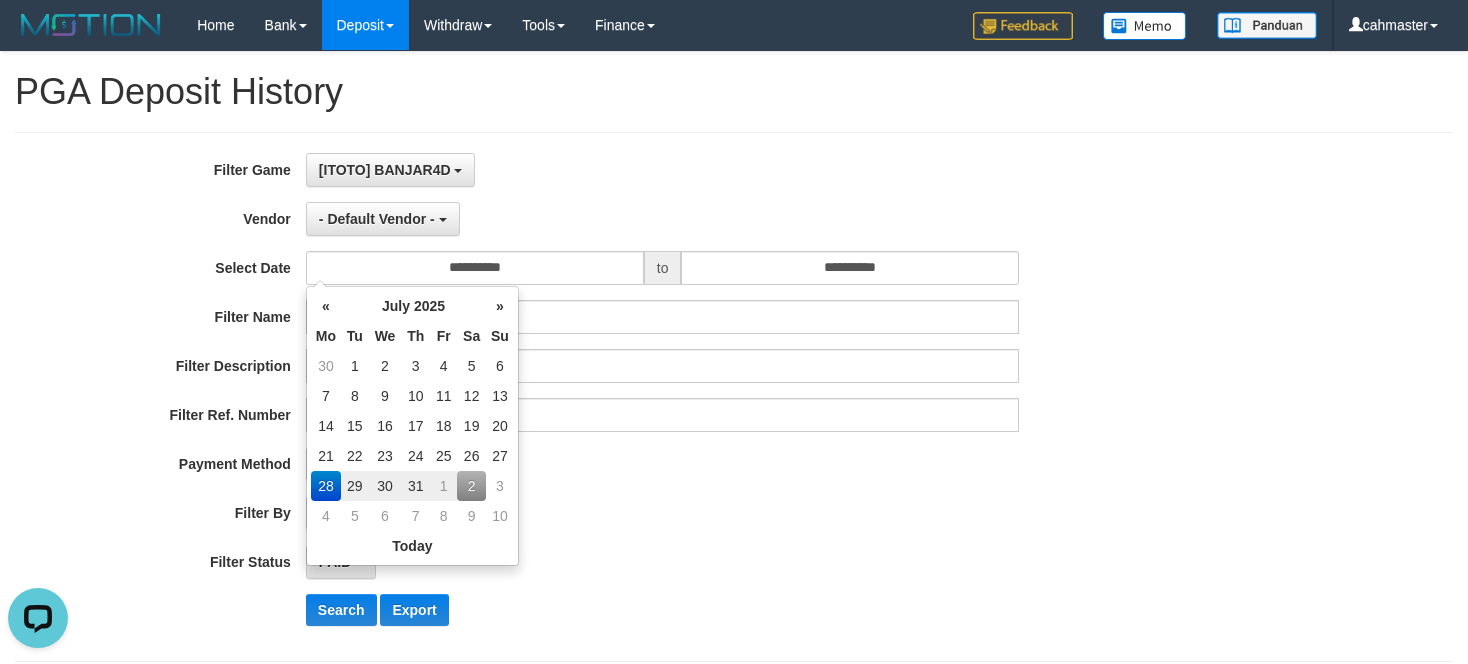 click on "**********" at bounding box center (611, 397) 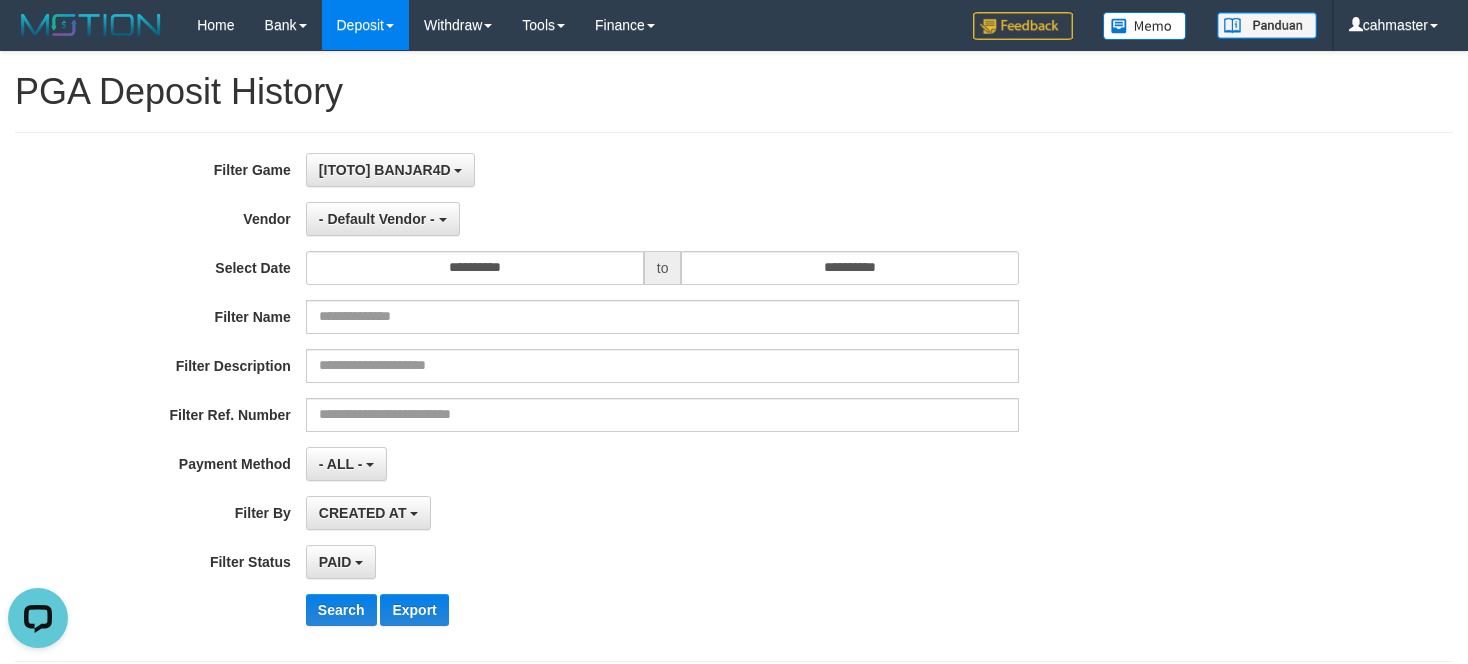 scroll, scrollTop: 100, scrollLeft: 0, axis: vertical 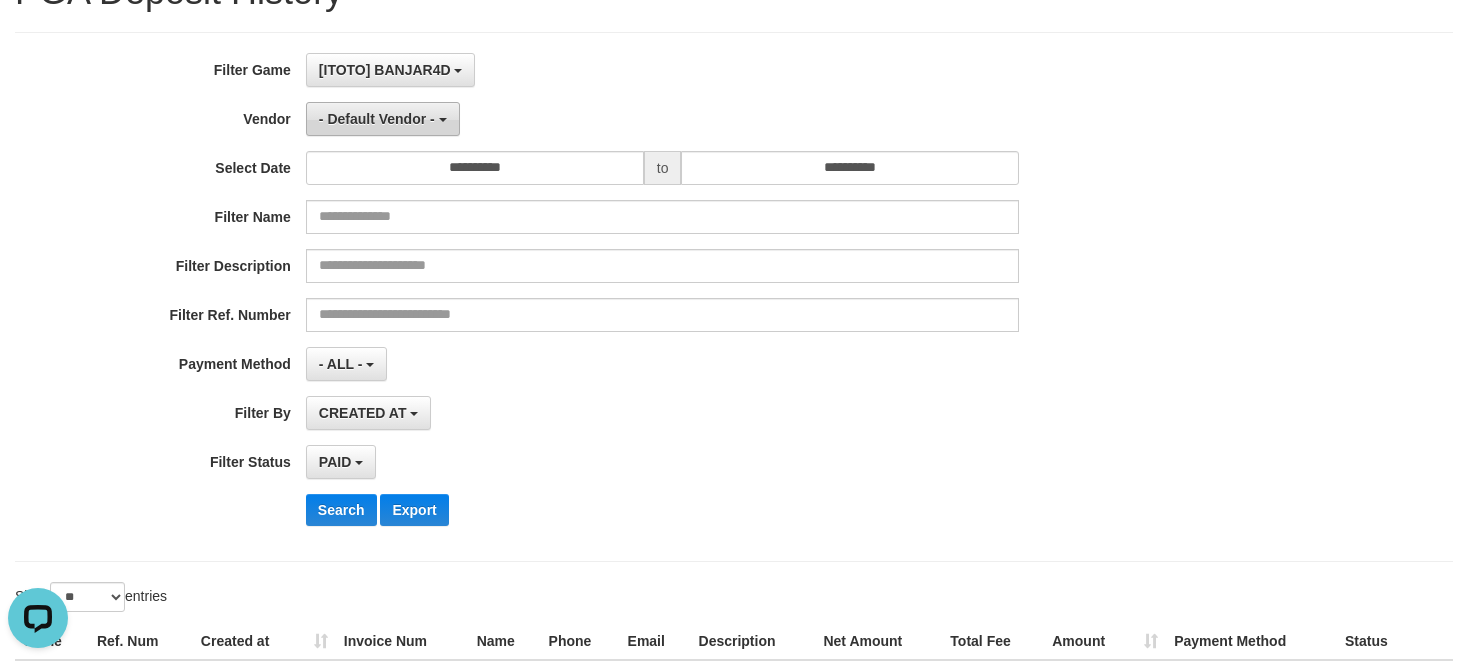 click on "- Default Vendor -" at bounding box center [383, 119] 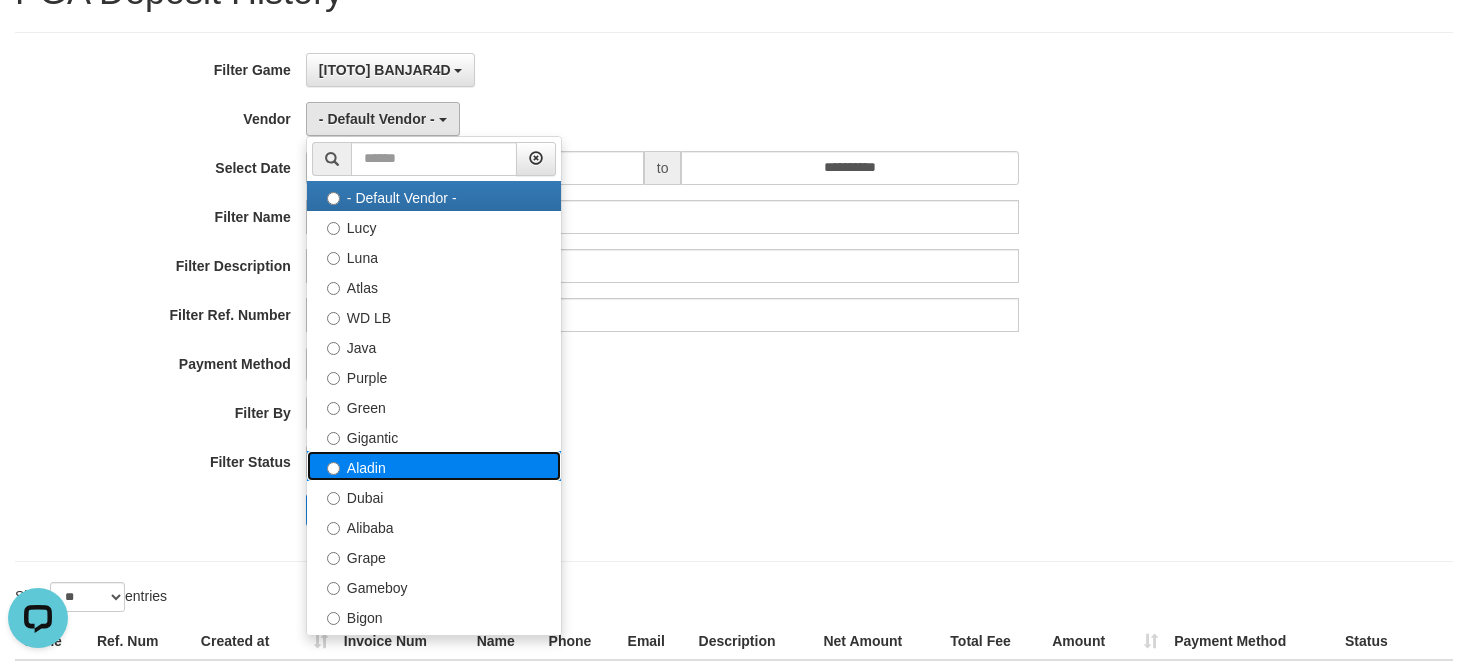 click on "Aladin" at bounding box center (434, 466) 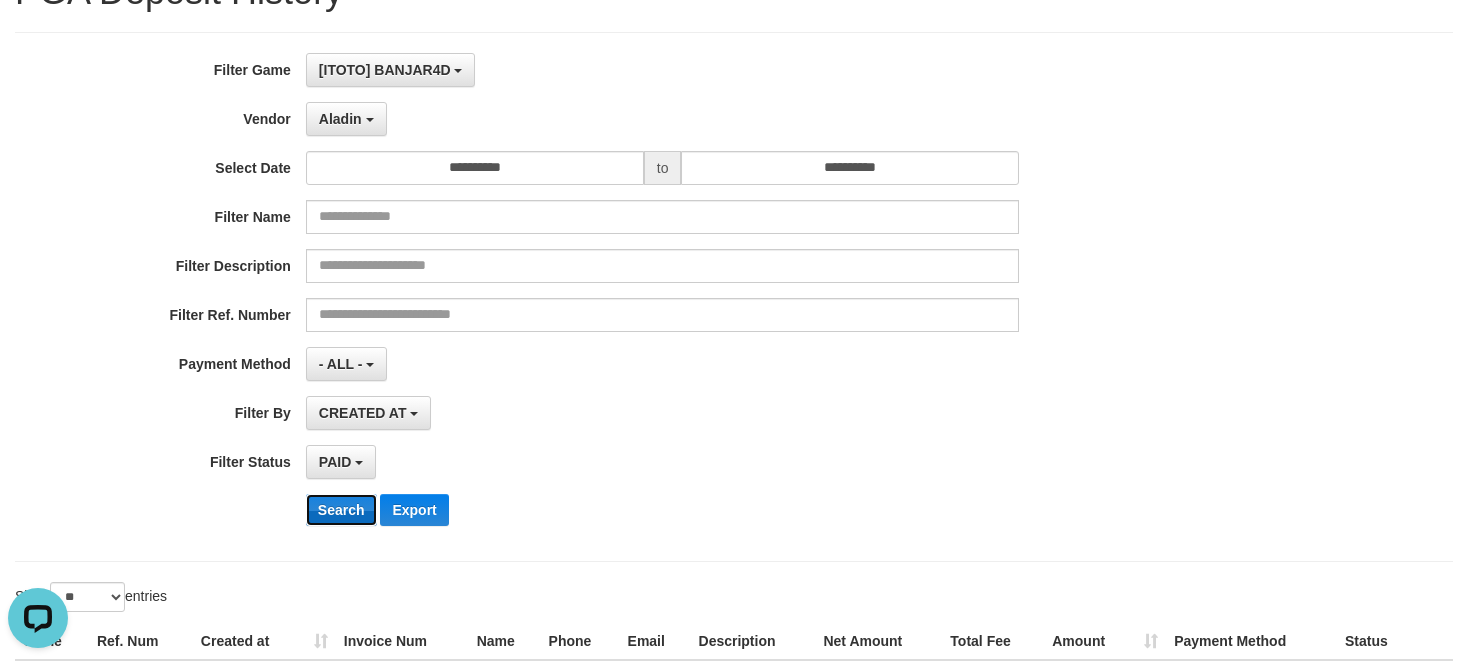 click on "Search" at bounding box center [341, 510] 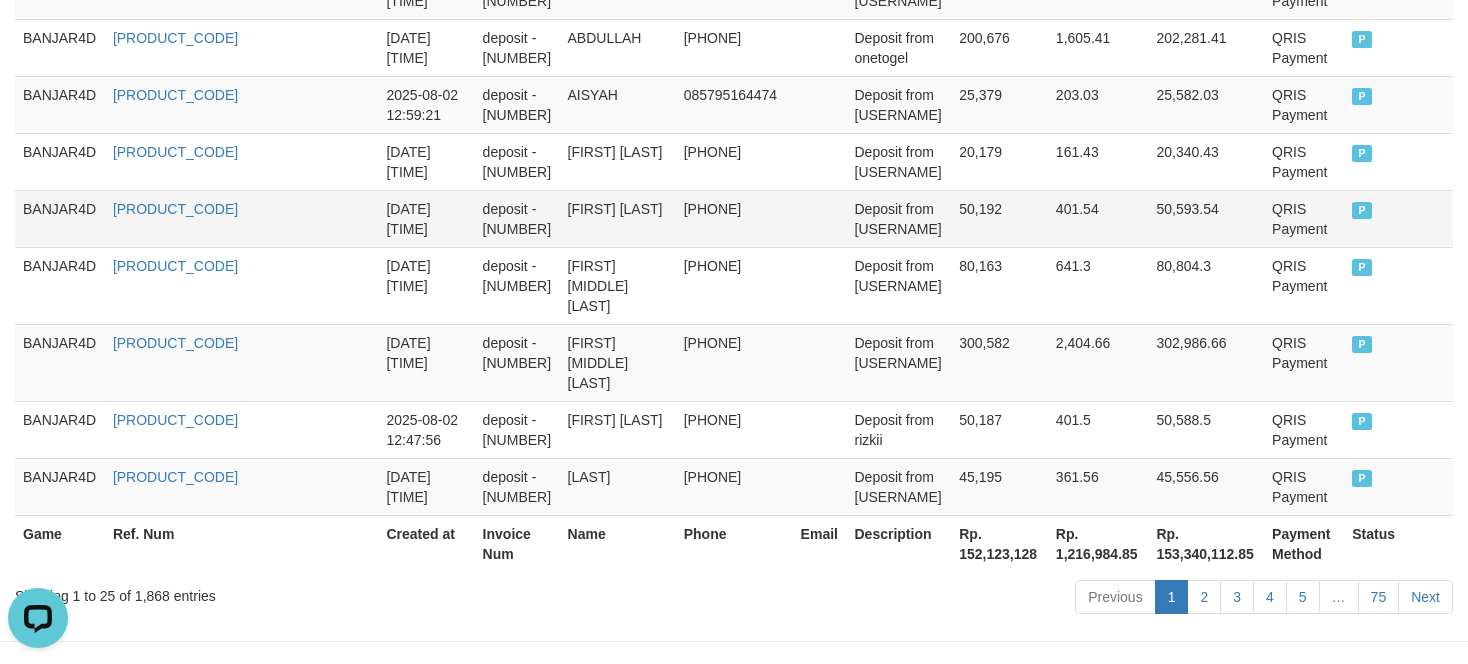 scroll, scrollTop: 1809, scrollLeft: 0, axis: vertical 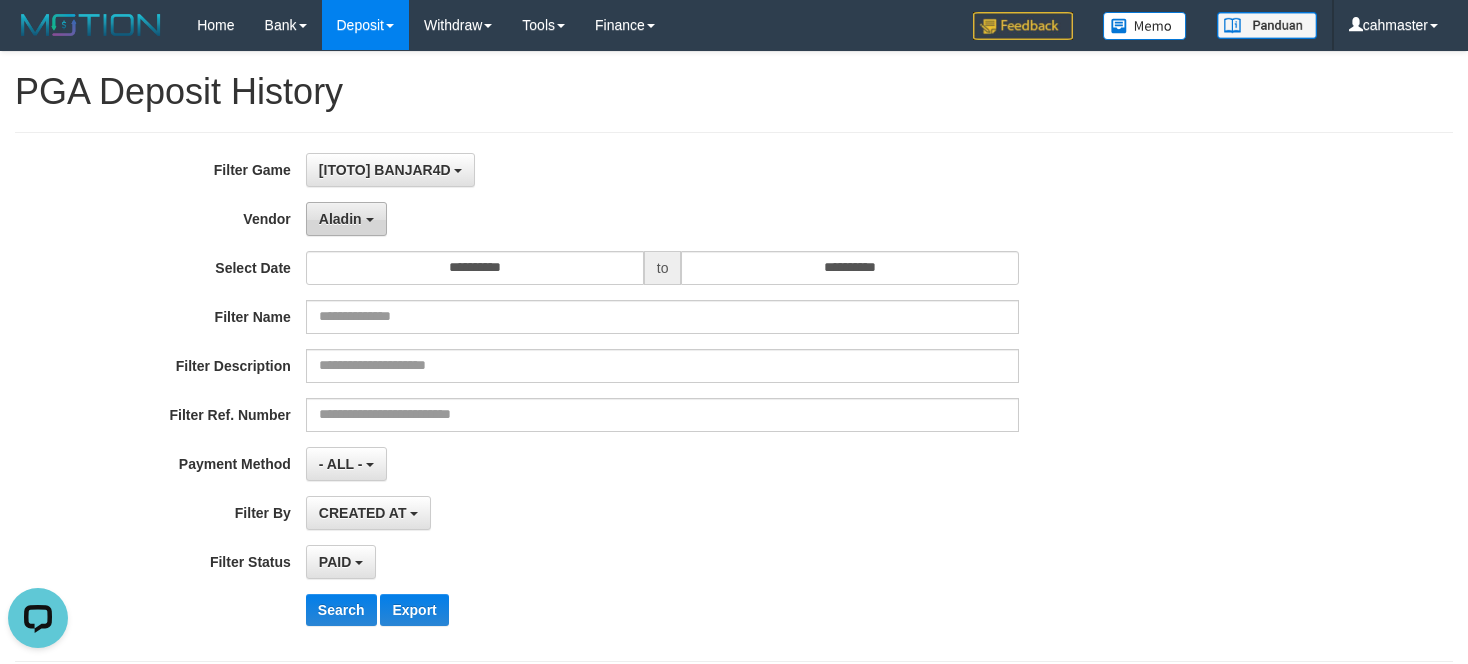click at bounding box center [370, 220] 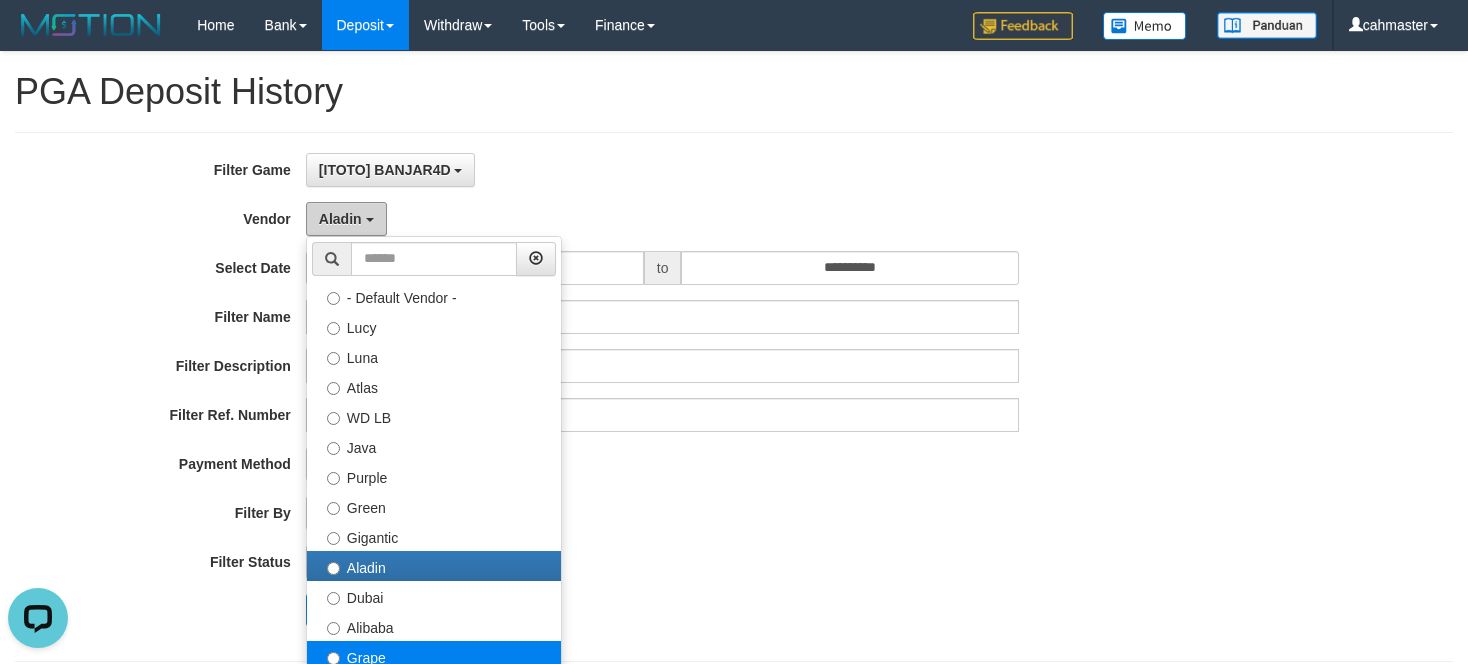 scroll, scrollTop: 200, scrollLeft: 0, axis: vertical 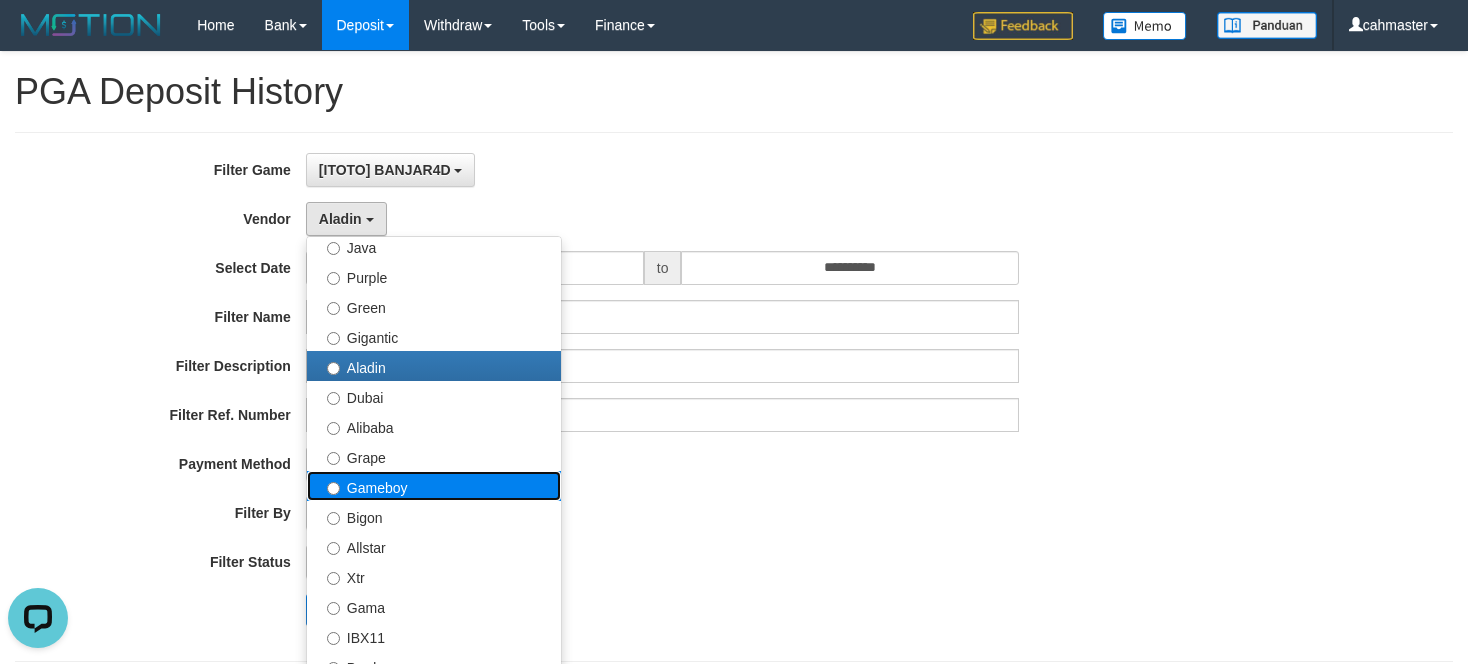 click on "Gameboy" at bounding box center (434, 486) 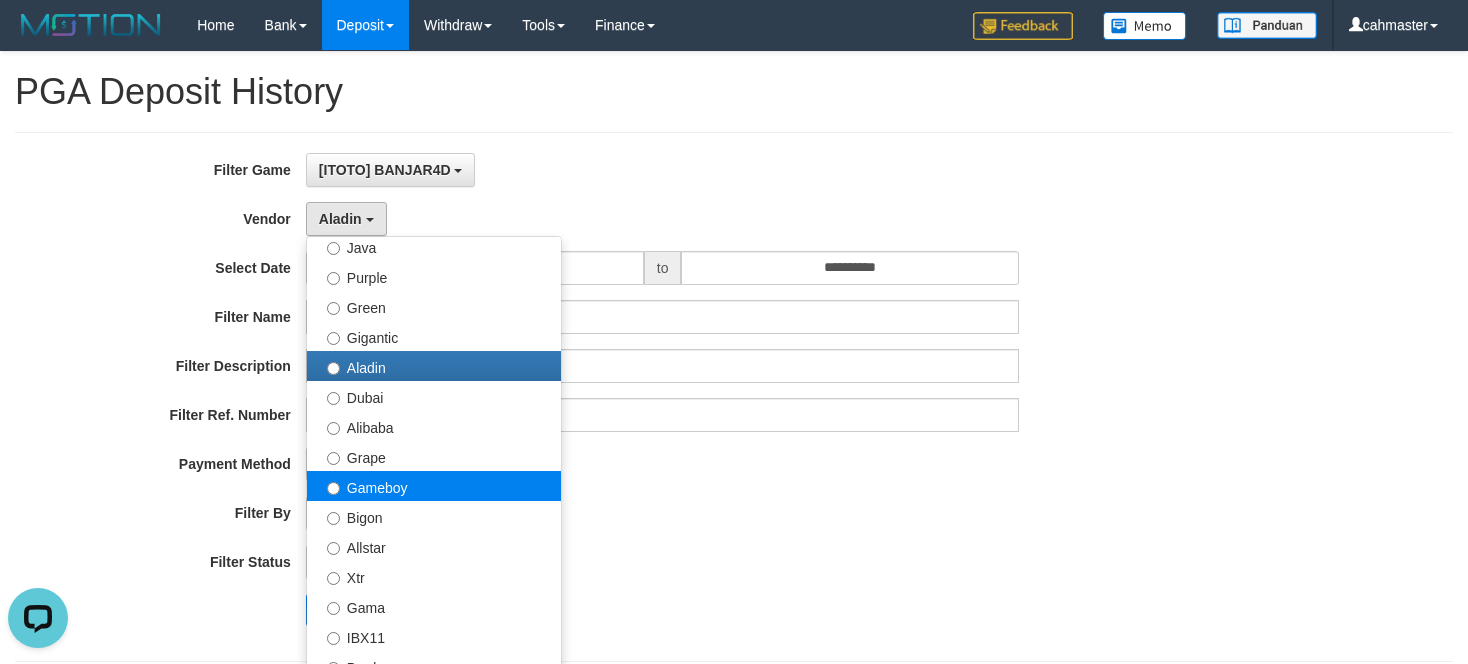 select on "**********" 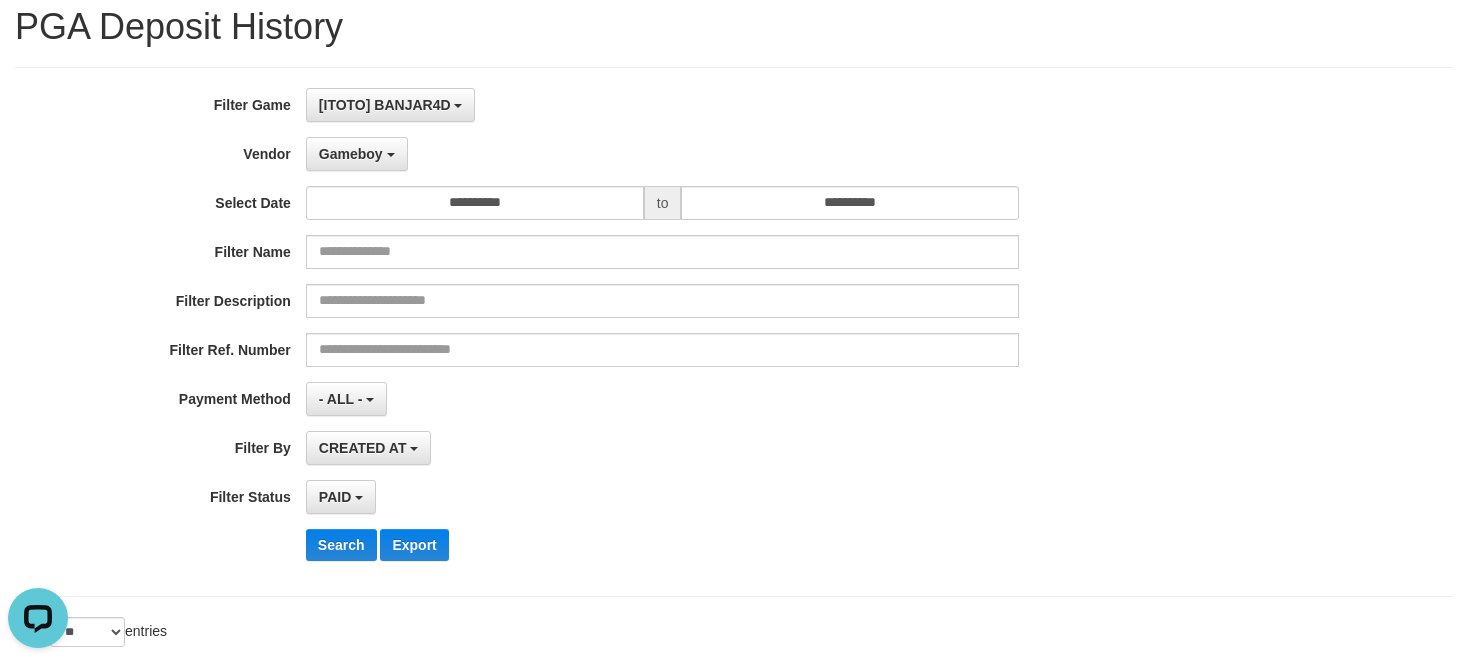 scroll, scrollTop: 100, scrollLeft: 0, axis: vertical 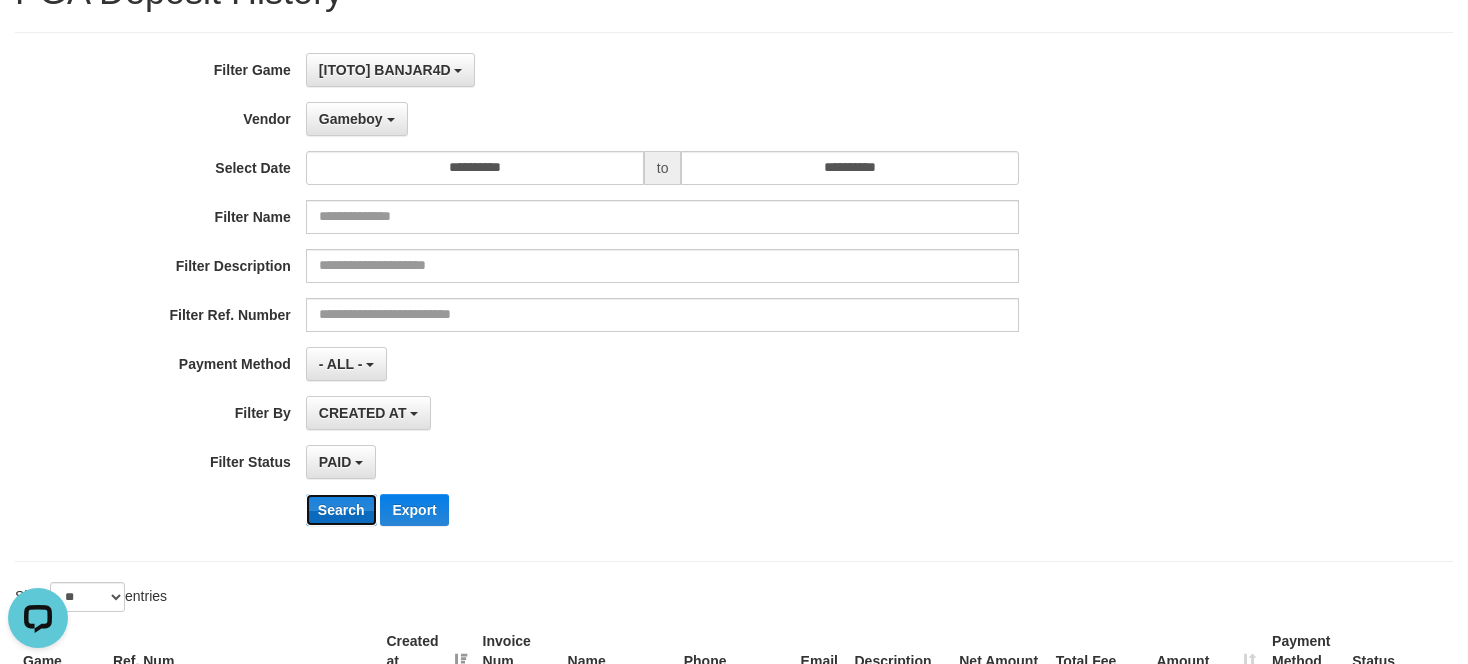 click on "Search" at bounding box center [341, 510] 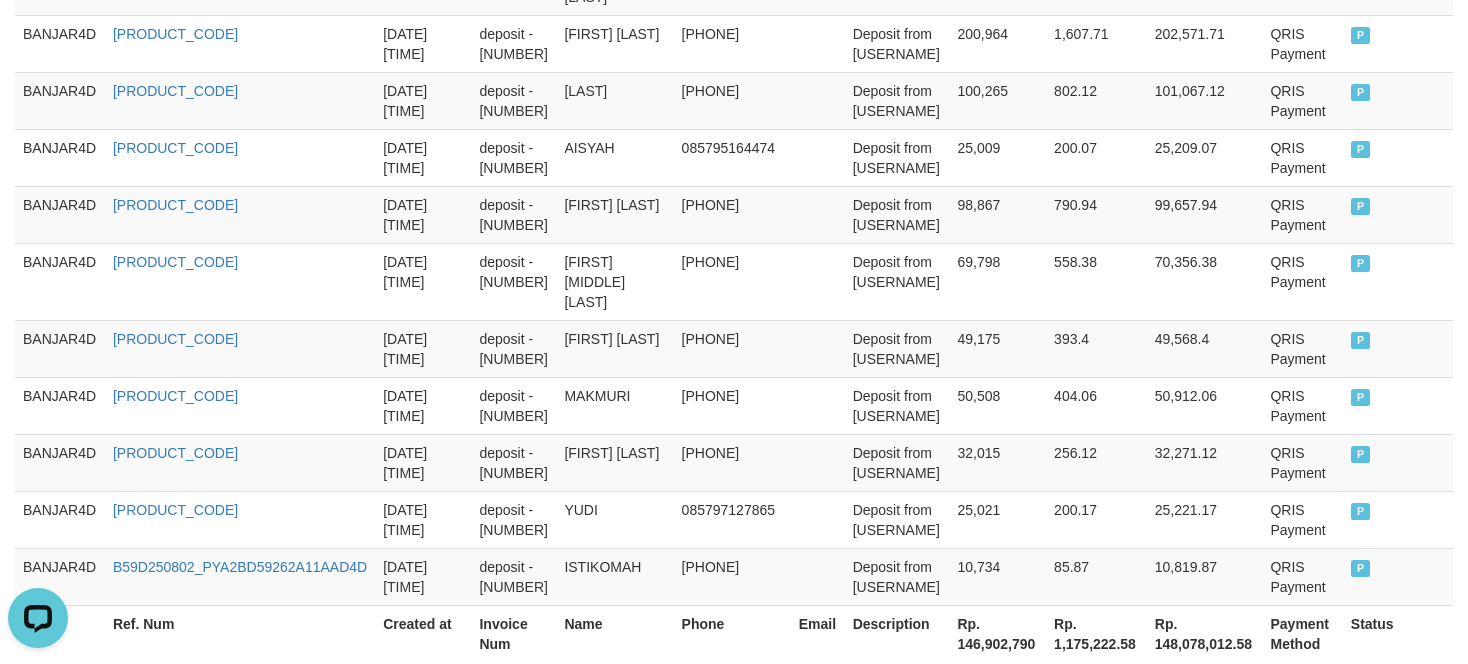 scroll, scrollTop: 1769, scrollLeft: 0, axis: vertical 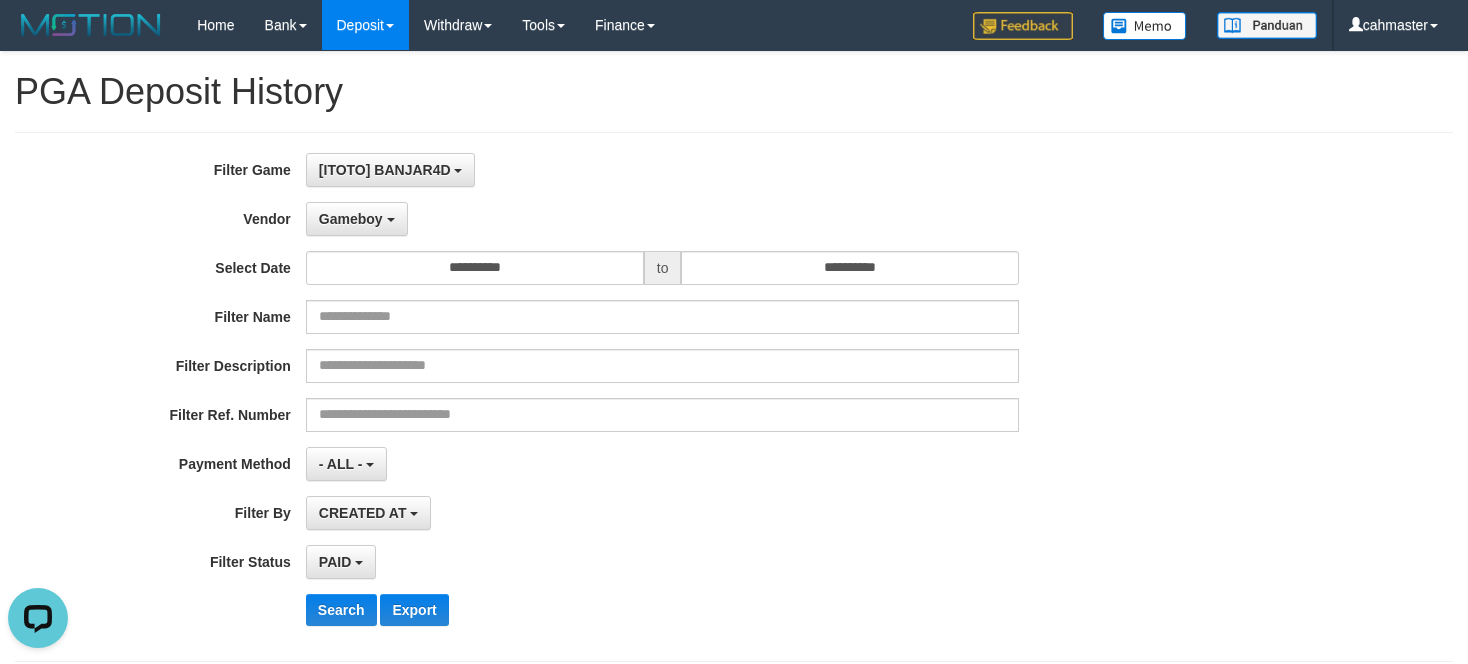 drag, startPoint x: 46, startPoint y: 264, endPoint x: 192, endPoint y: 253, distance: 146.4138 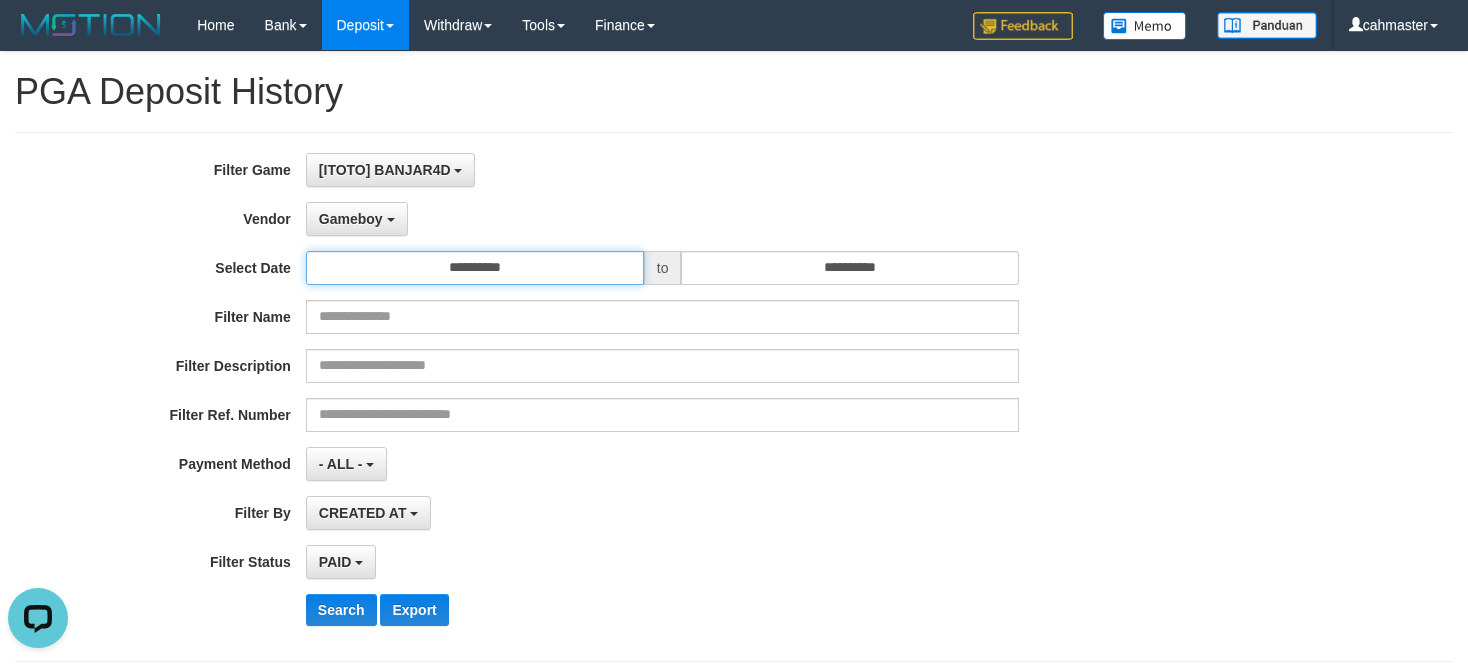 click on "**********" at bounding box center (475, 268) 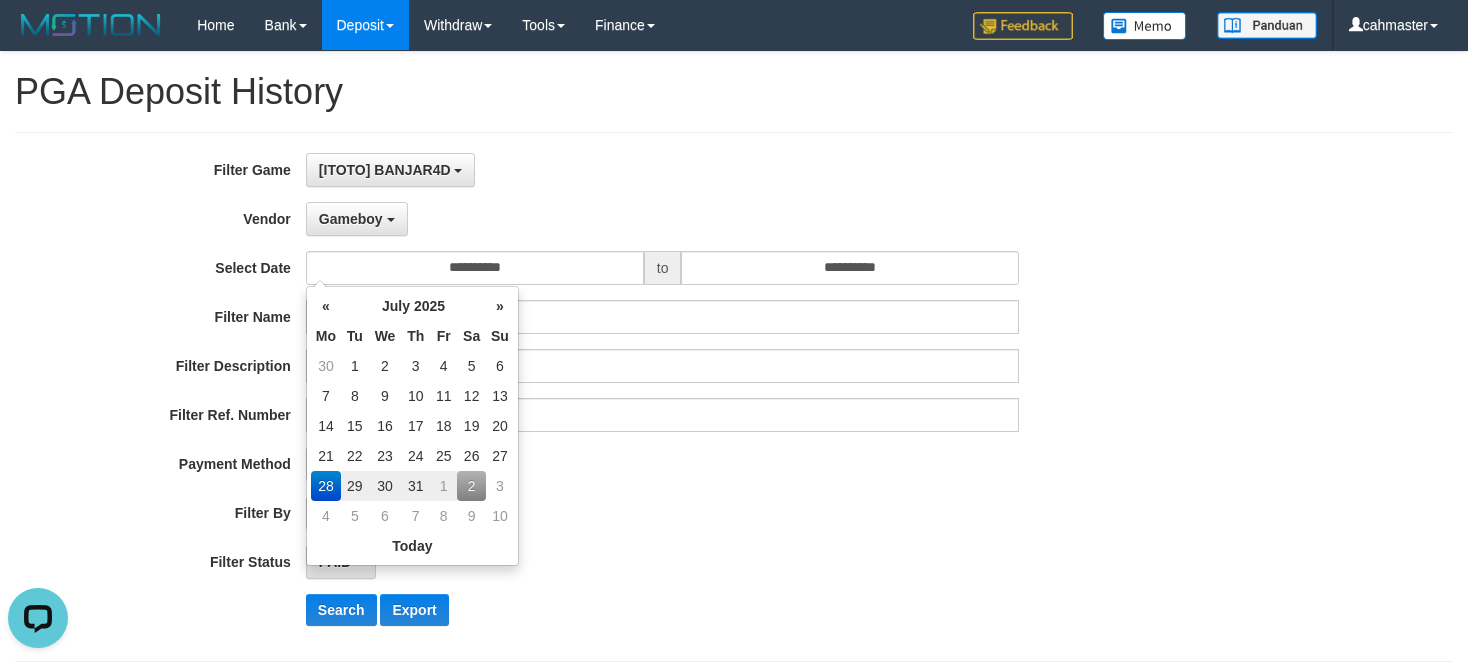 click on "**********" at bounding box center [611, 268] 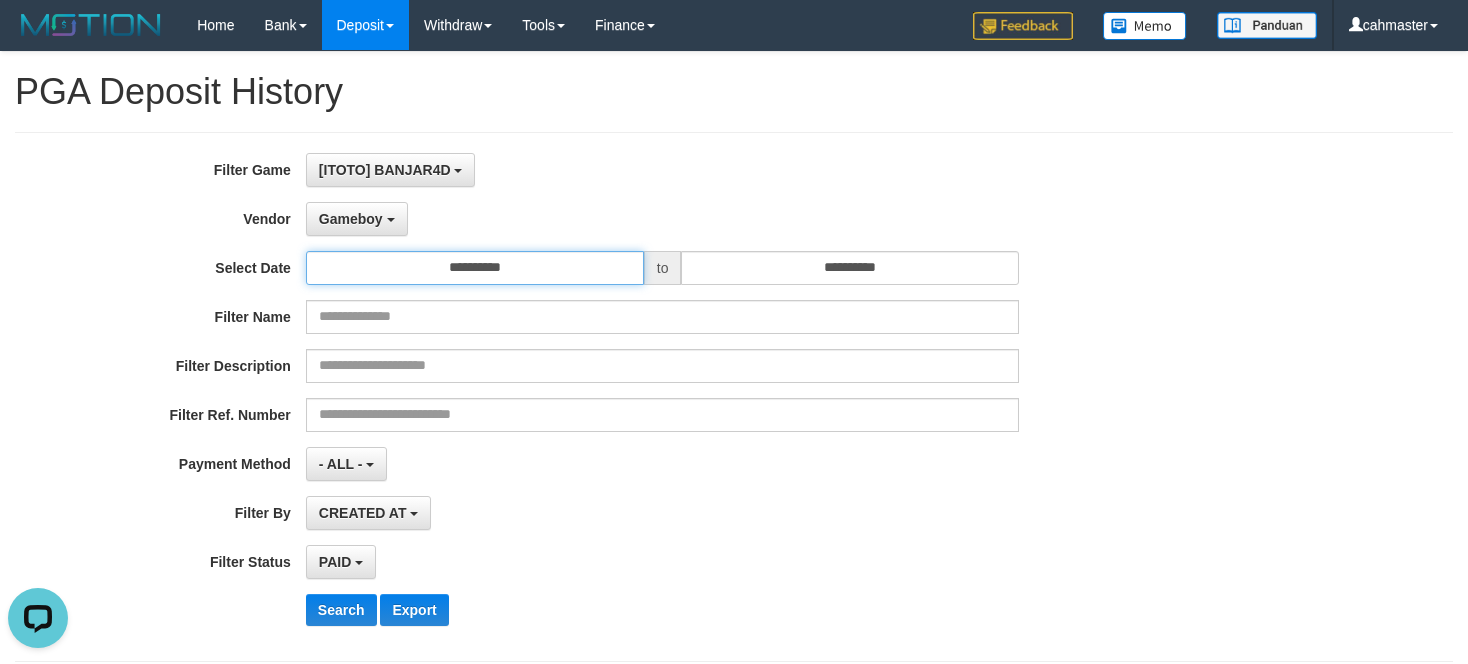 click on "**********" at bounding box center [475, 268] 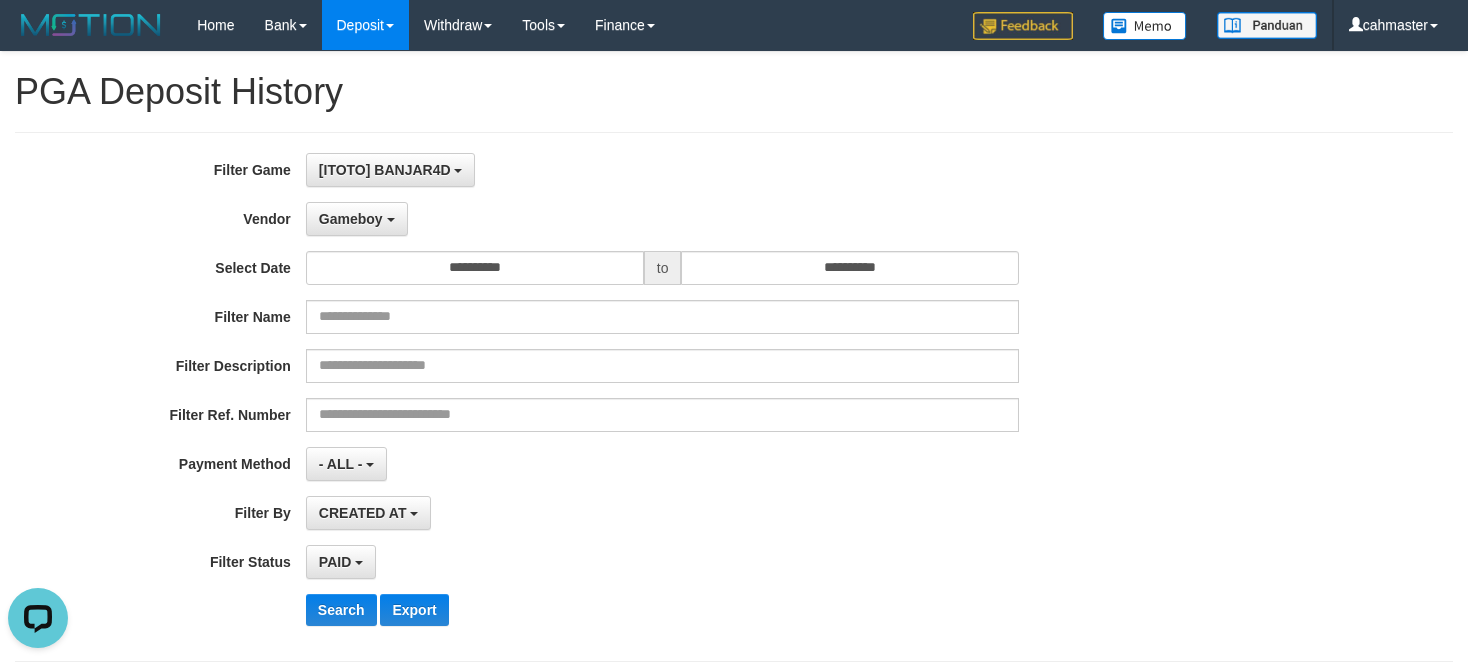 click on "- ALL -    SELECT ALL  - ALL -  SELECT PAYMENT METHOD
Mandiri
BNI
OVO
CIMB
BRI
MAYBANK
PERMATA
DANAMON
INDOMARET
ALFAMART
GOPAY
CC
BCA
QRIS
SINARMAS
LINKAJA
SHOPEEPAY
ATMBERSAMA
DANA
ARTHAGRAHA
SAMPOERNA
OCBCNISP" at bounding box center [663, 464] 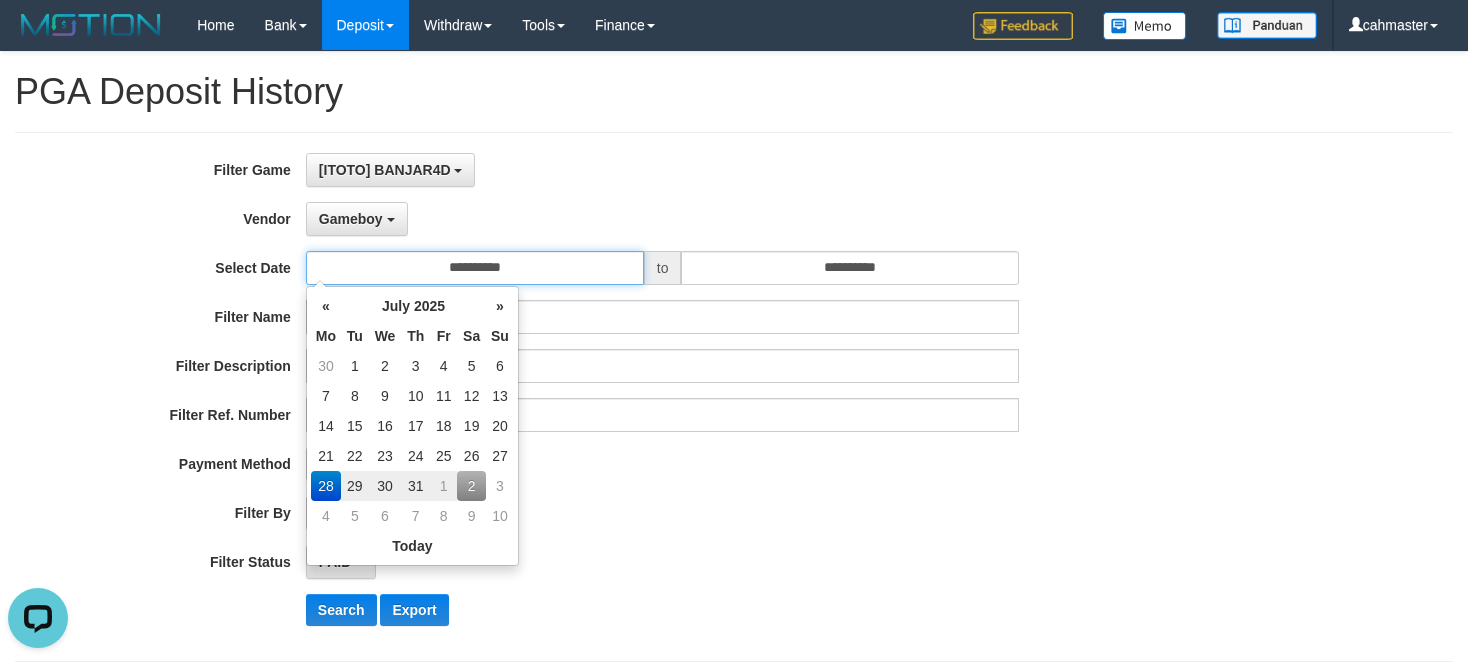 click on "**********" at bounding box center (475, 268) 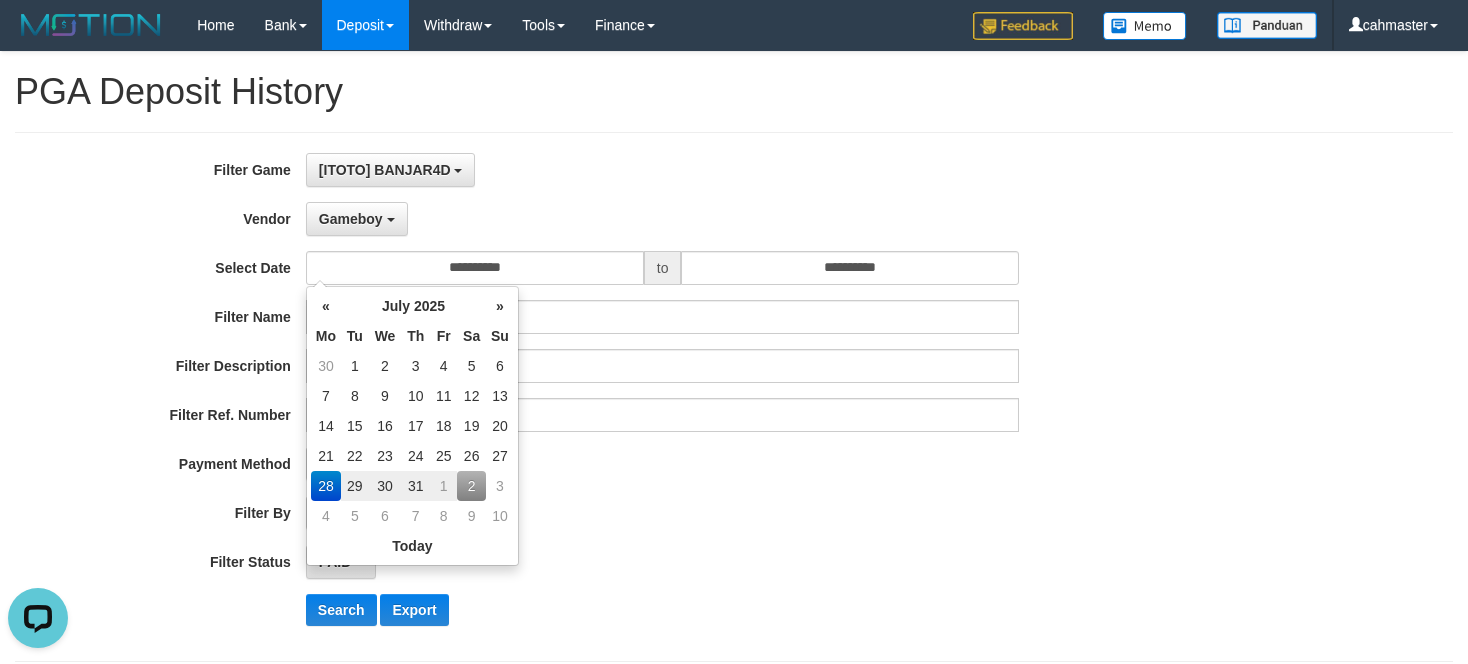 click on "- ALL -    SELECT ALL  - ALL -  SELECT PAYMENT METHOD
Mandiri
BNI
OVO
CIMB
BRI
MAYBANK
PERMATA
DANAMON
INDOMARET
ALFAMART
GOPAY
CC
BCA
QRIS
SINARMAS
LINKAJA
SHOPEEPAY
ATMBERSAMA
DANA
ARTHAGRAHA
SAMPOERNA
OCBCNISP" at bounding box center [663, 464] 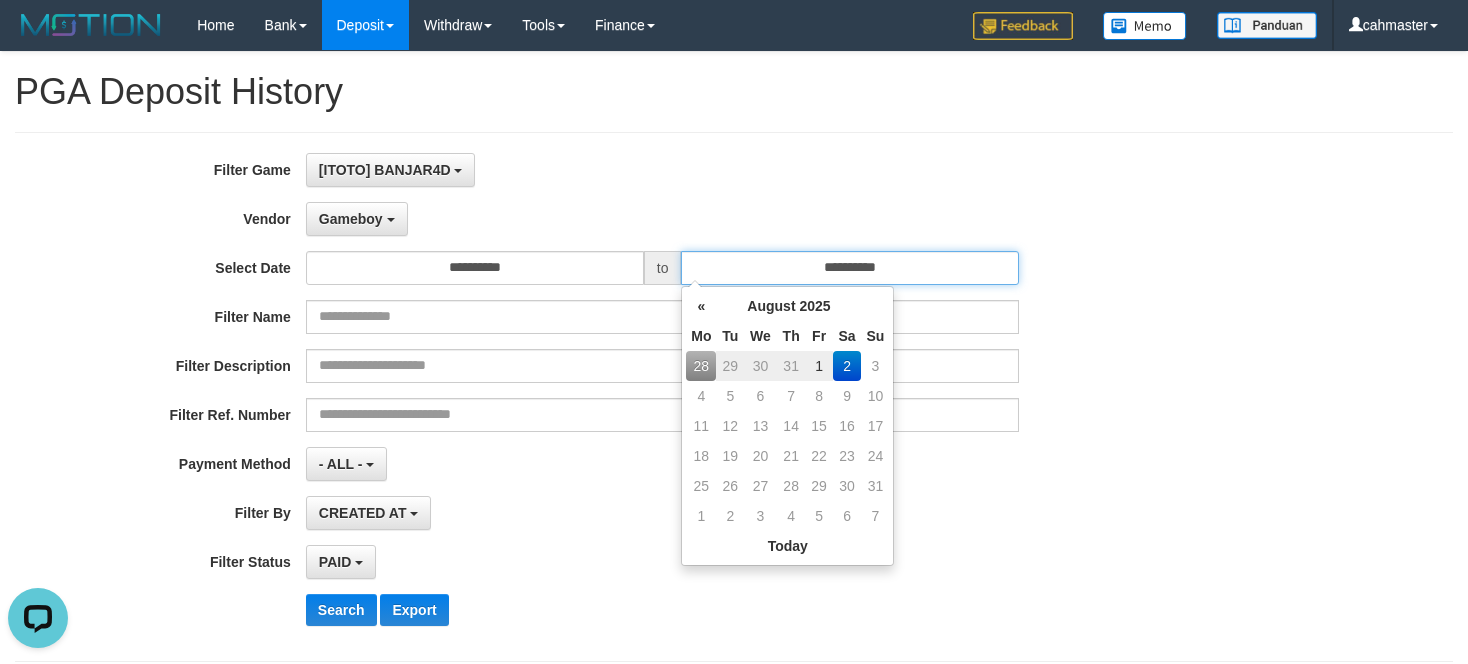 click on "**********" at bounding box center [850, 268] 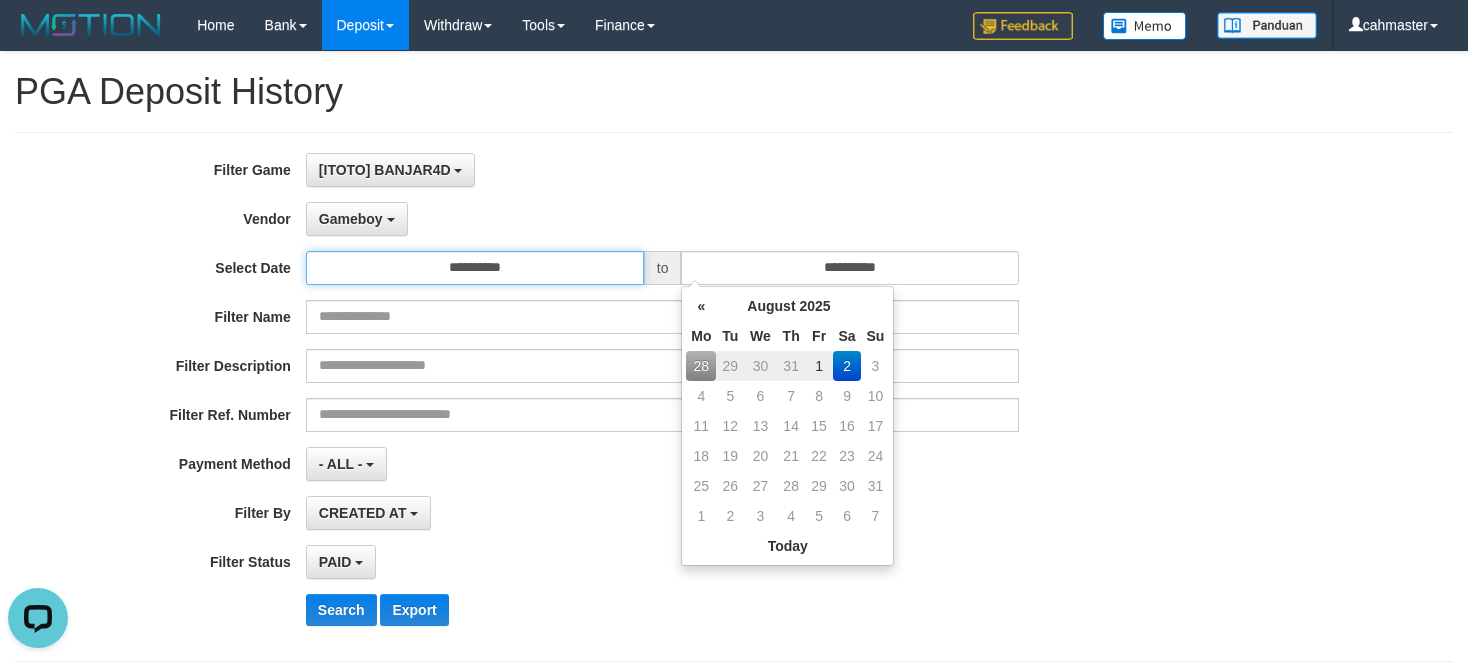 click on "**********" at bounding box center (475, 268) 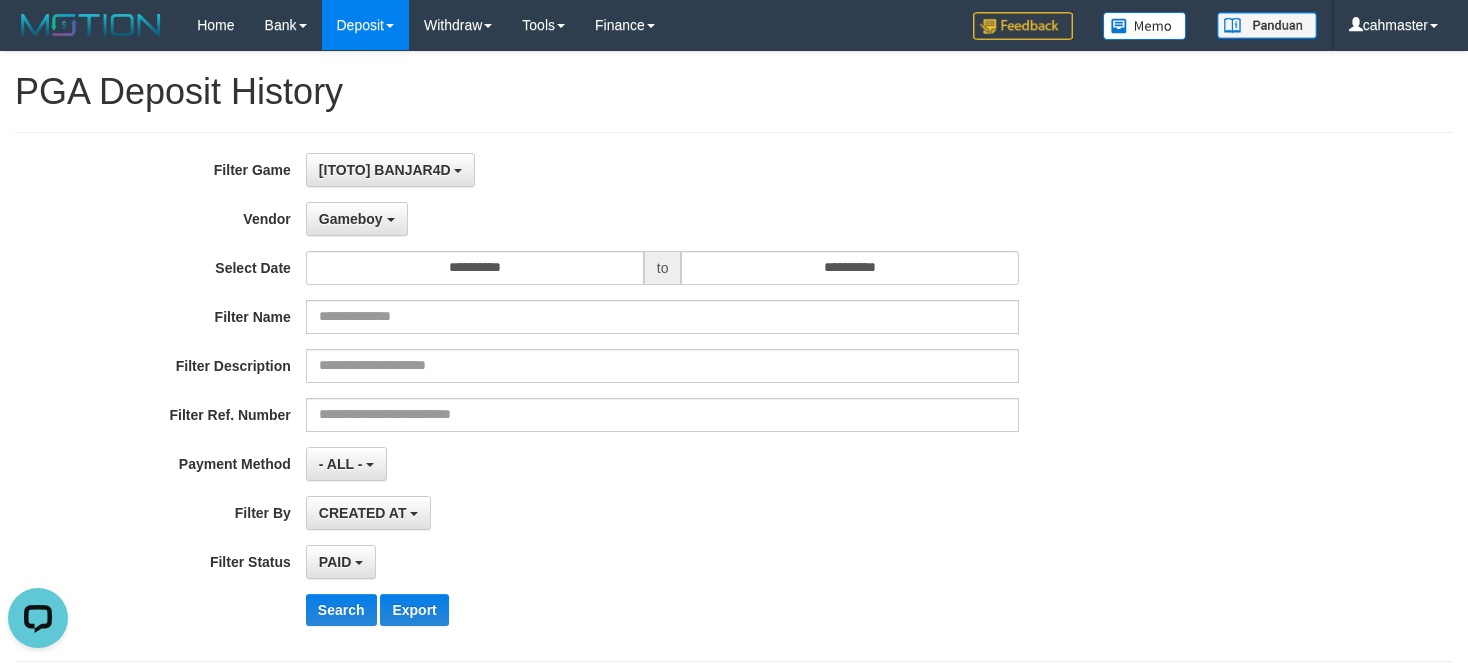 click on "CREATED AT
PAID AT
CREATED AT" at bounding box center (663, 513) 